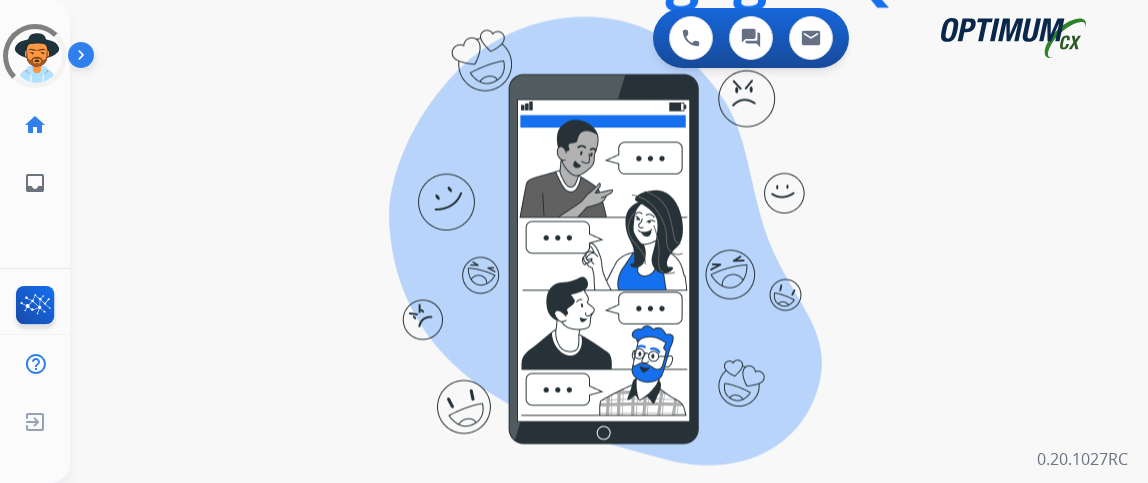 scroll, scrollTop: 0, scrollLeft: 0, axis: both 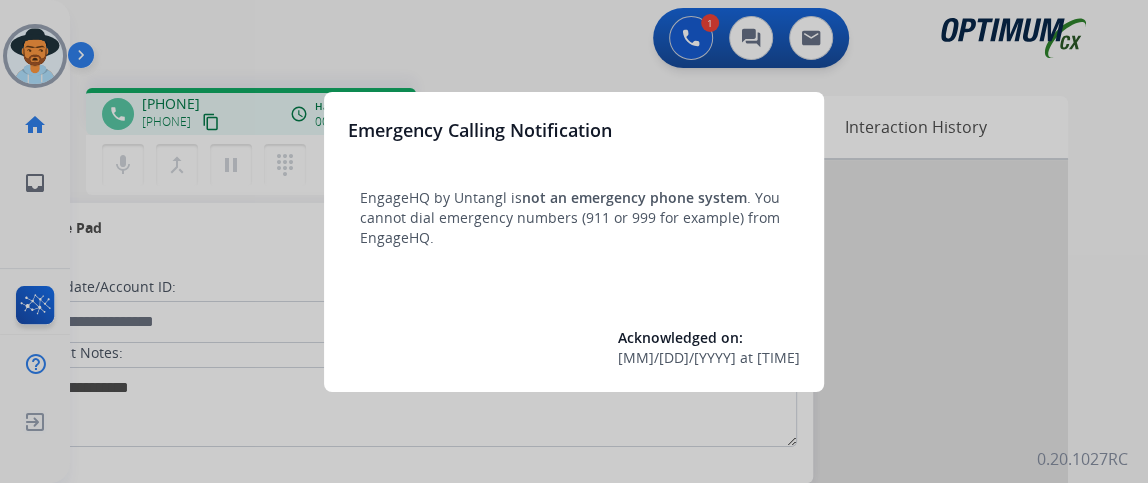 click at bounding box center (574, 241) 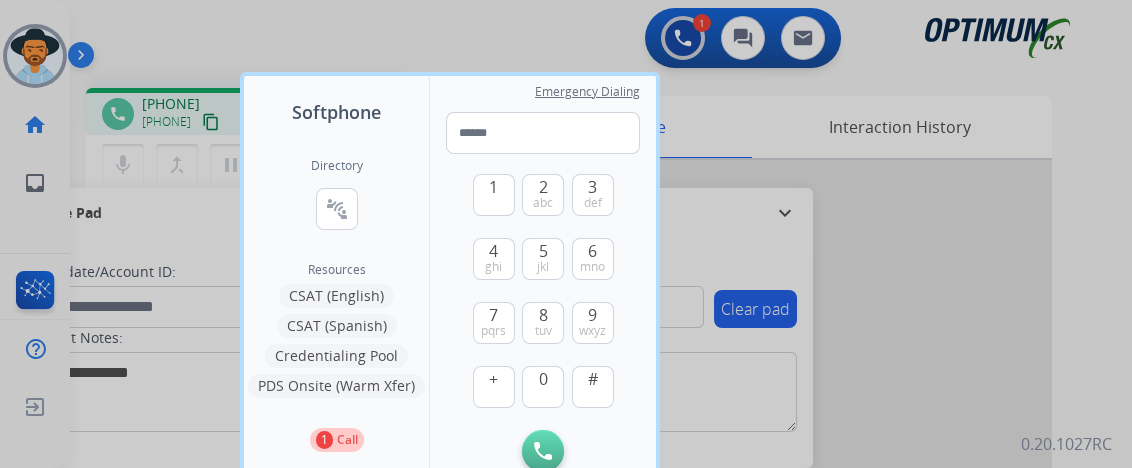 click at bounding box center (566, 234) 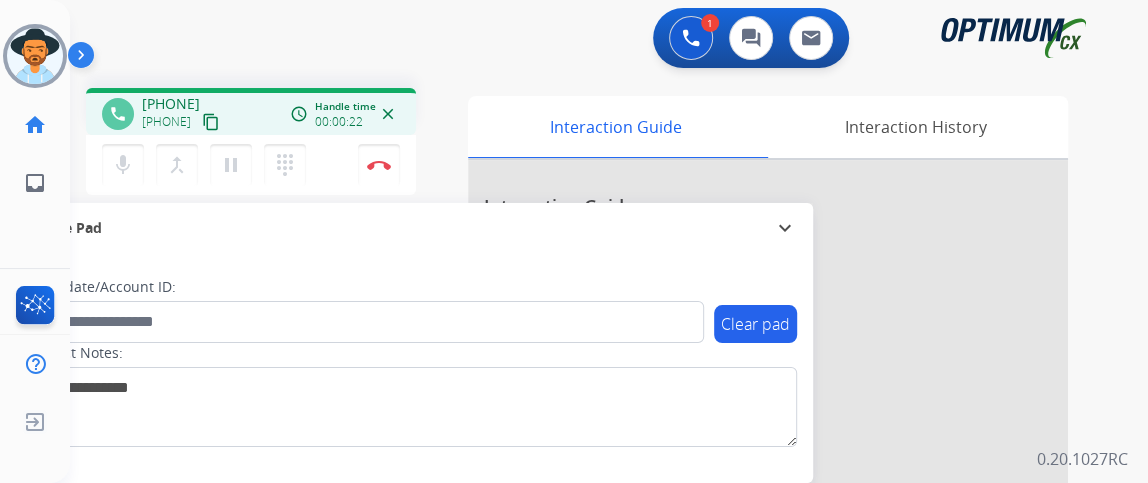 click on "content_copy" at bounding box center (211, 122) 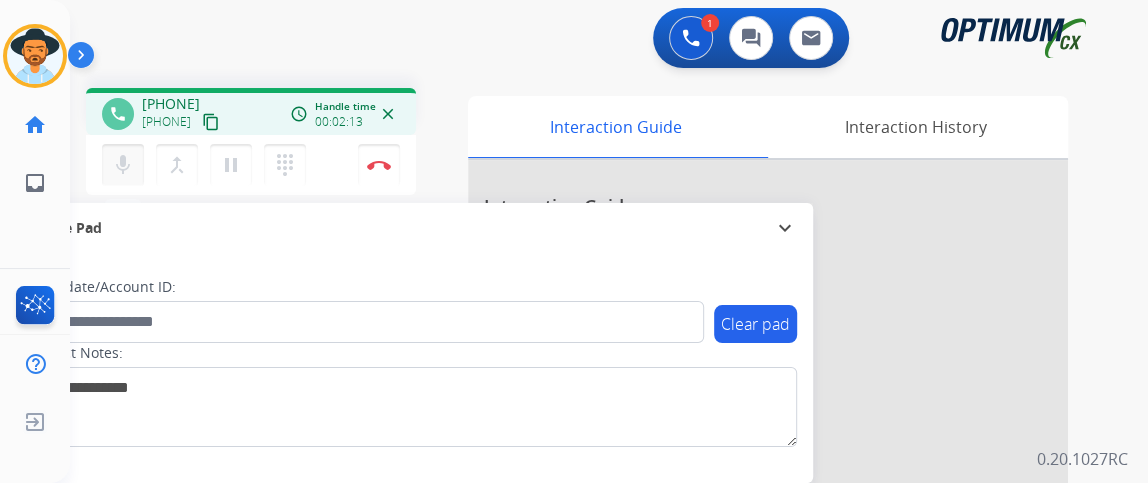 click on "mic" at bounding box center [123, 165] 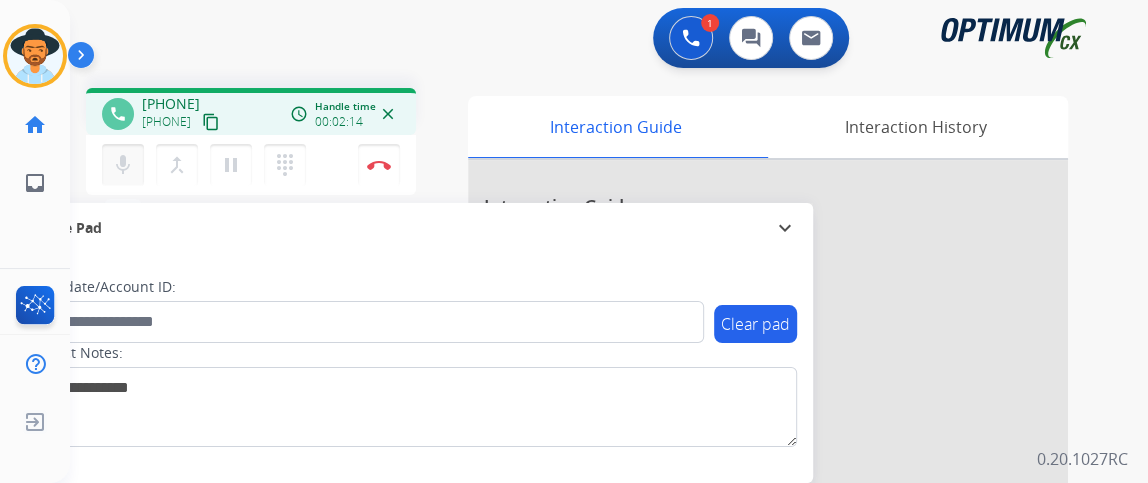 click on "mic" at bounding box center (123, 165) 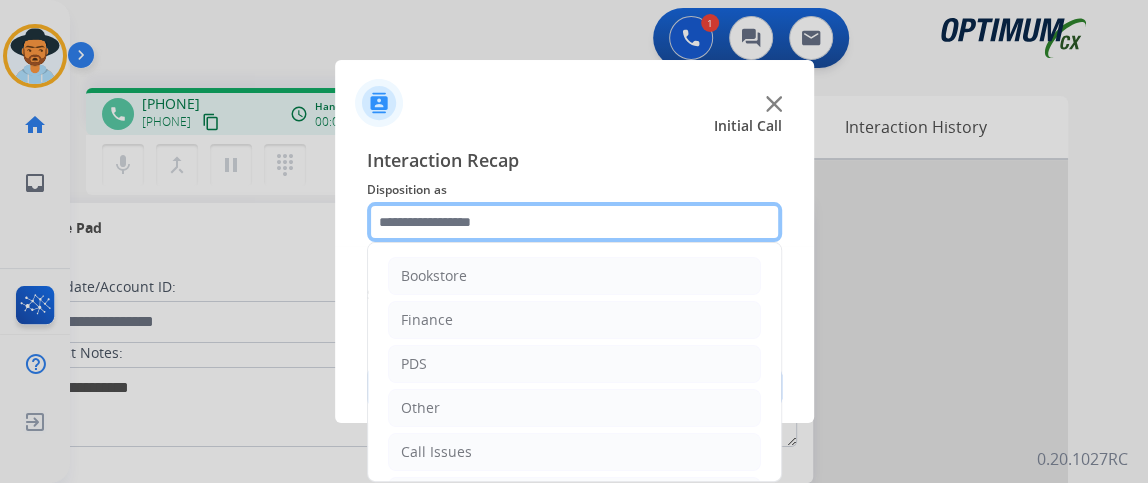 click 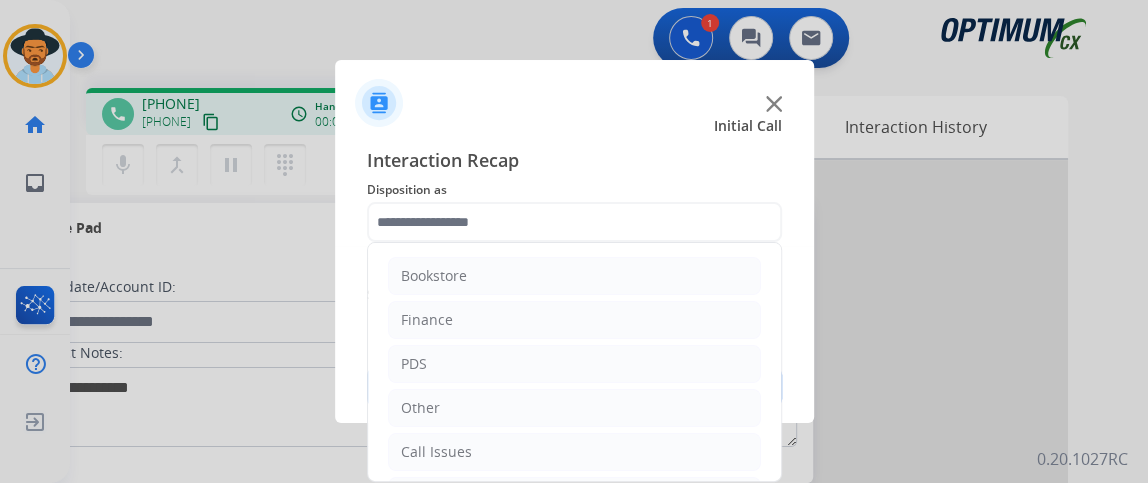 click on "Bookstore   Finance   PDS   Other   Call Issues   Initial Application   Transfer   Renewal" 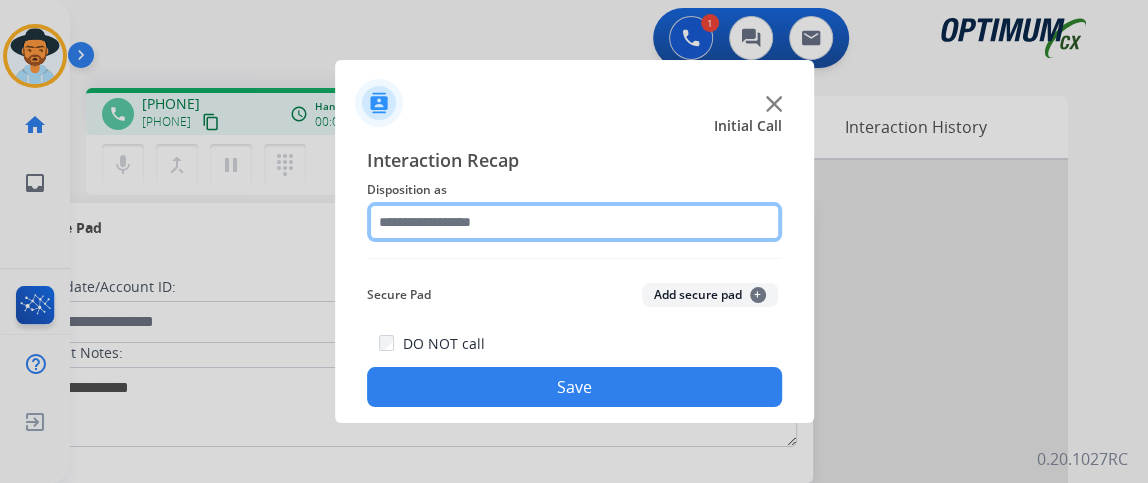 click 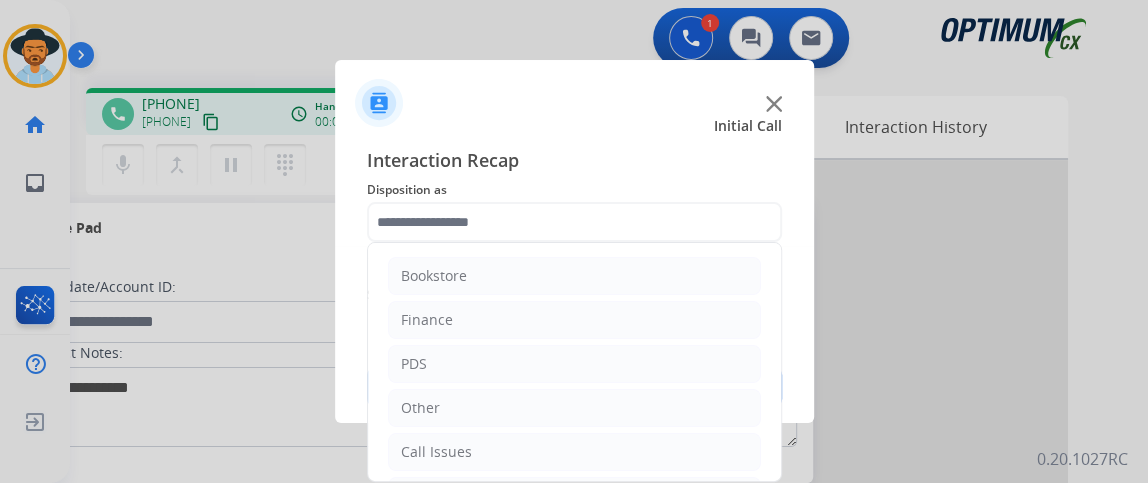 drag, startPoint x: 780, startPoint y: 274, endPoint x: 780, endPoint y: 290, distance: 16 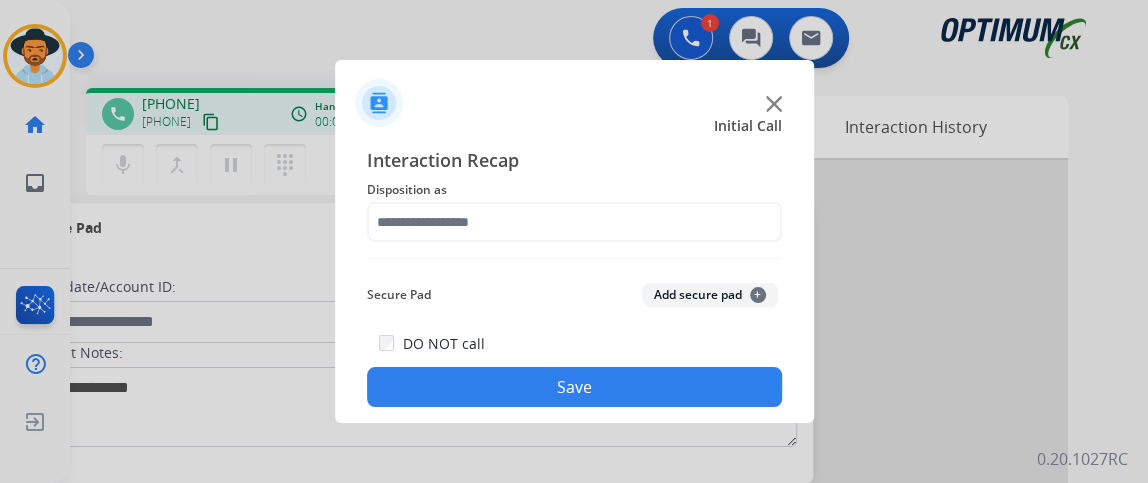 click on "Interaction Recap" 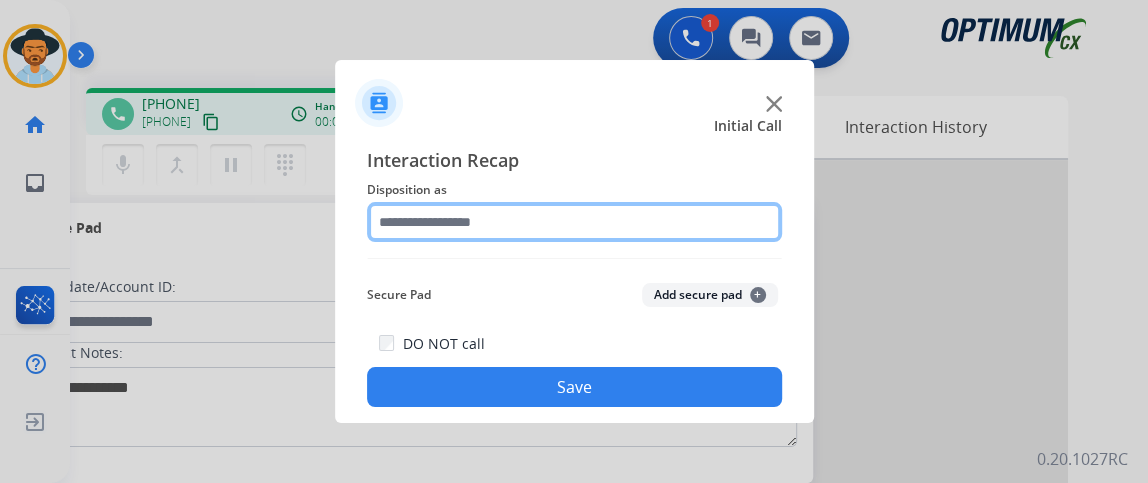 click 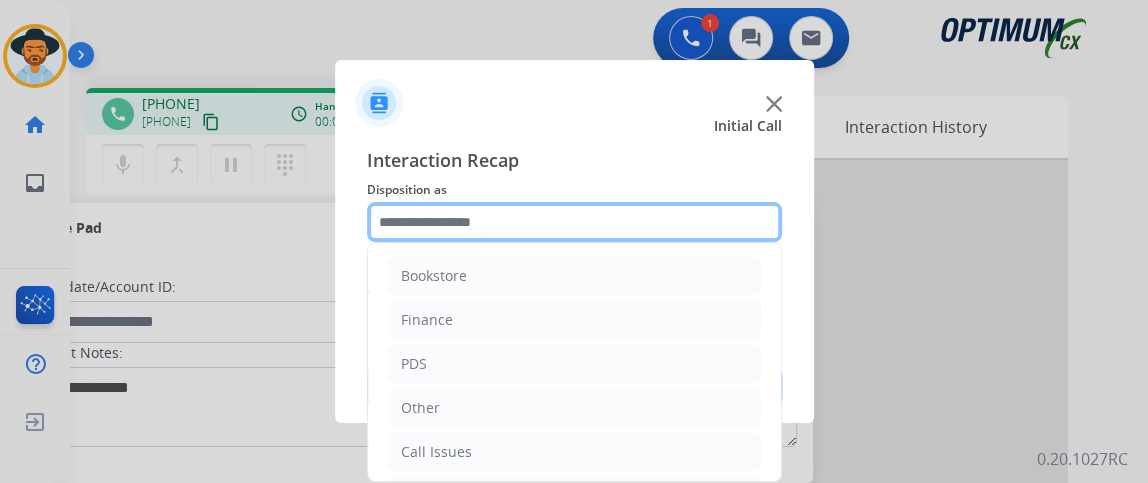 scroll, scrollTop: 131, scrollLeft: 0, axis: vertical 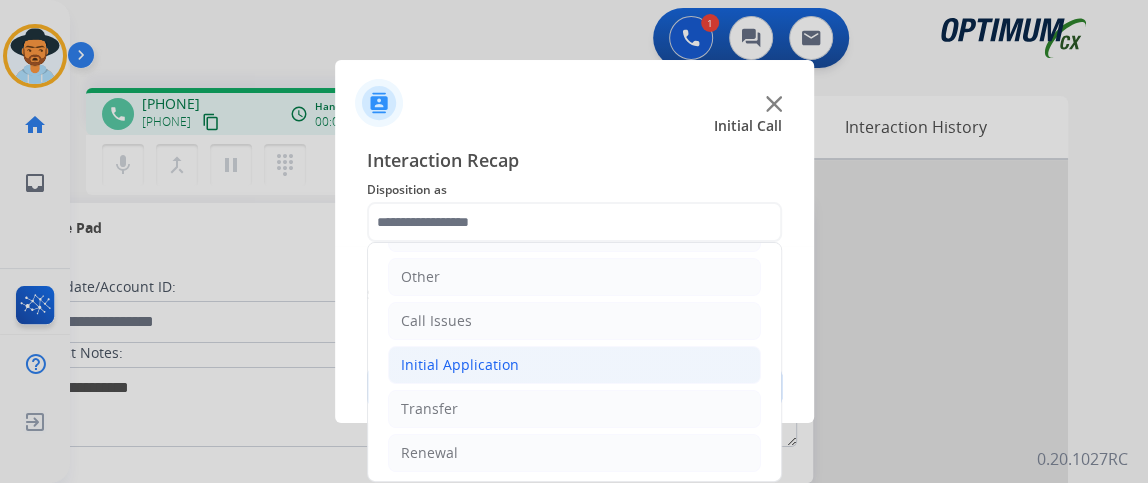 click on "Initial Application" 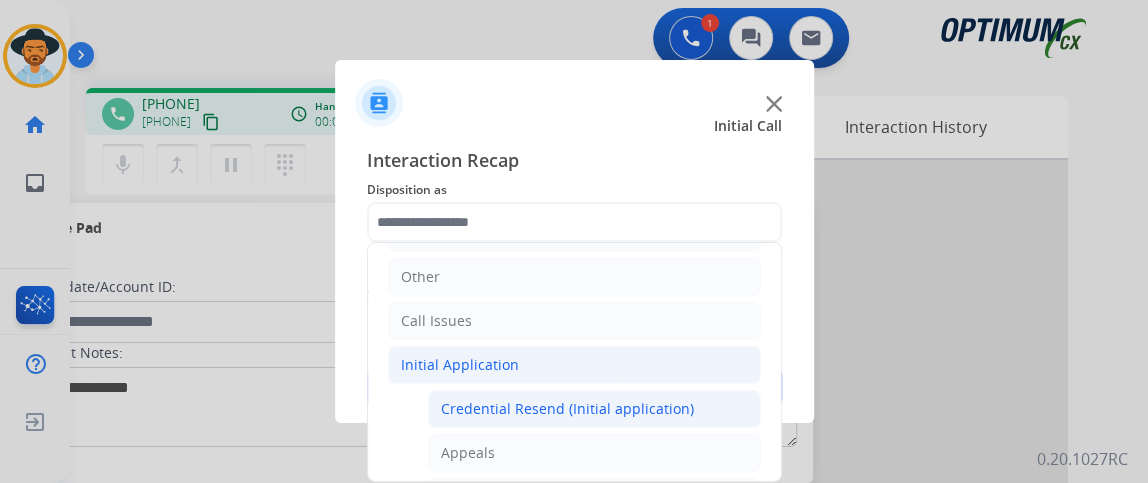 click on "Credential Resend (Initial application)" 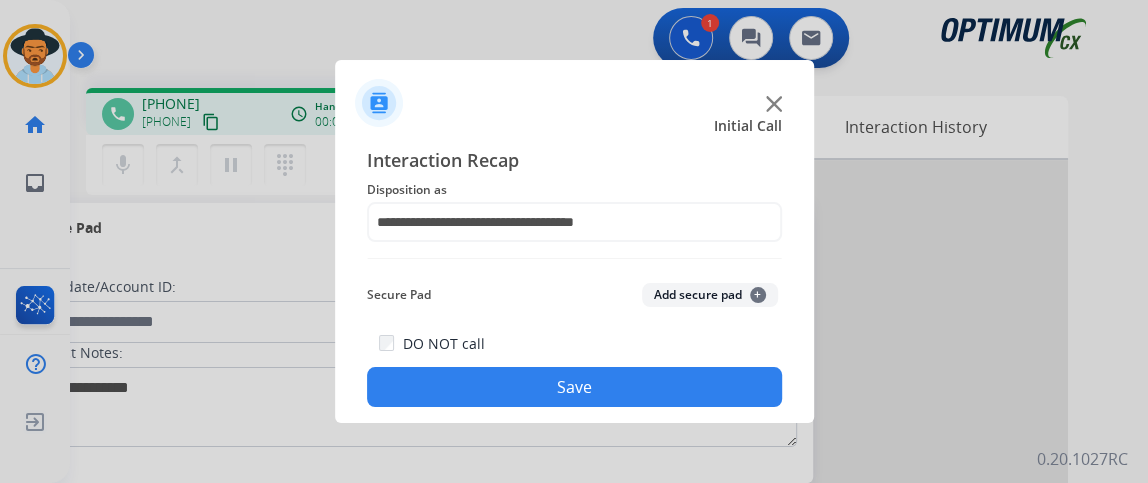 click on "Save" 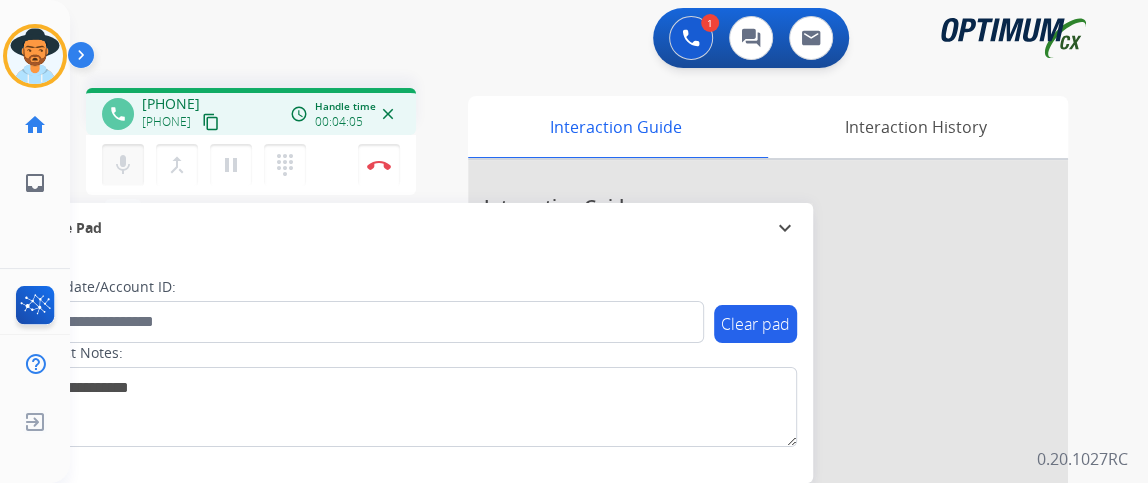 click on "mic" at bounding box center (123, 165) 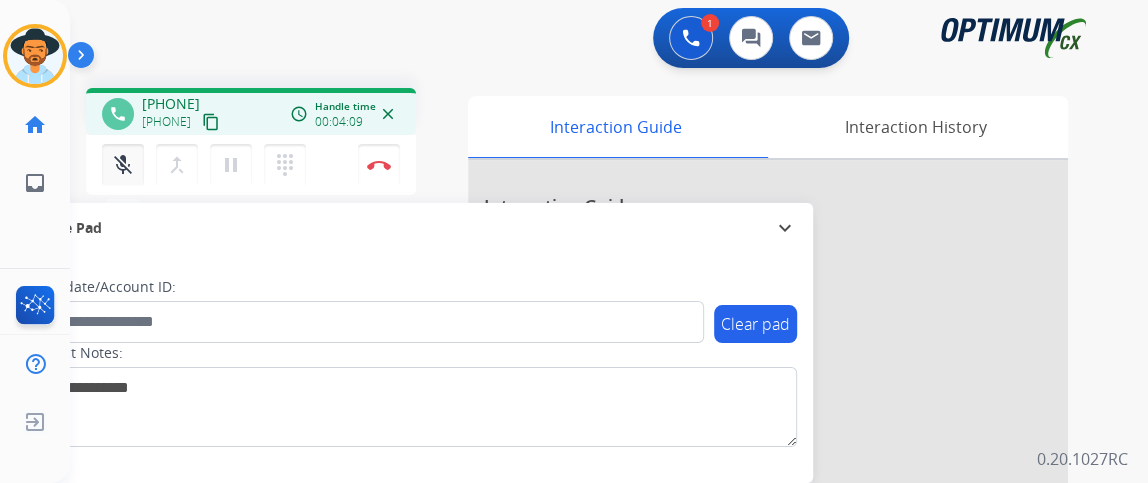 click on "mic_off" at bounding box center [123, 165] 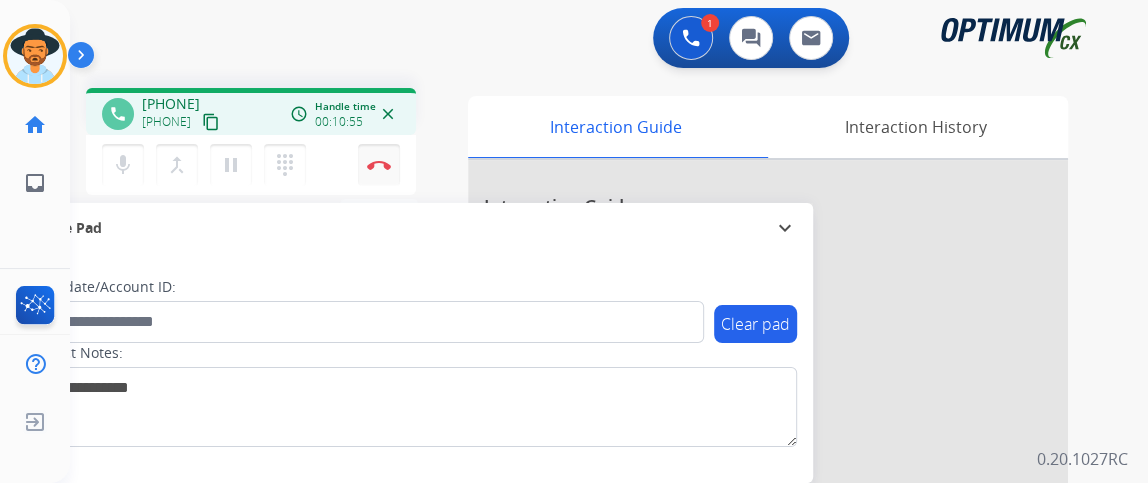 click on "Disconnect" at bounding box center [379, 165] 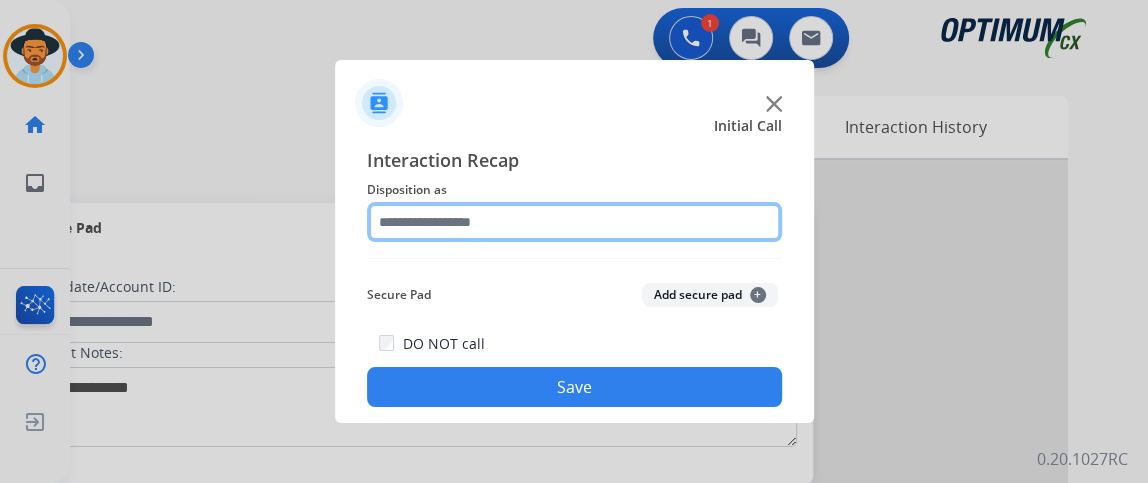 click 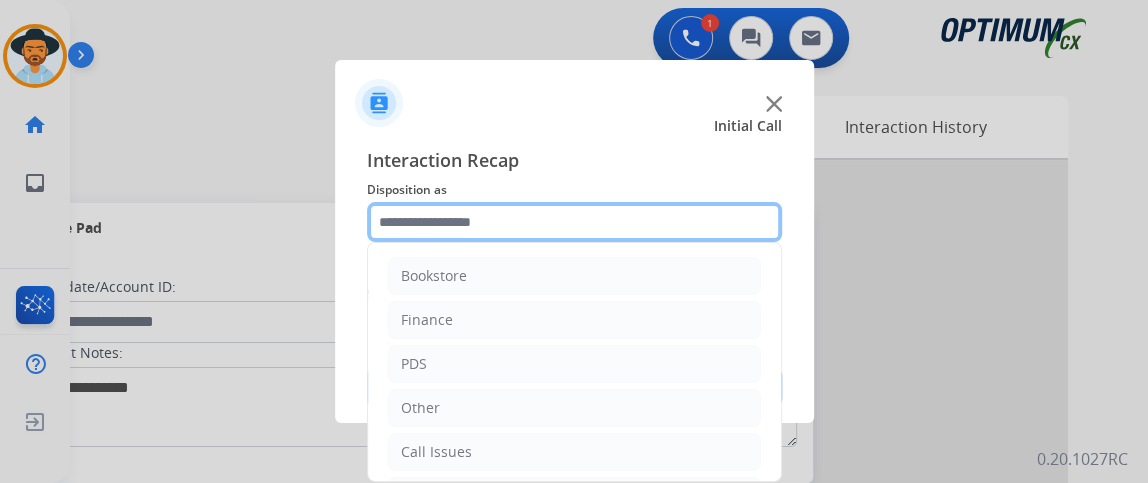 scroll, scrollTop: 131, scrollLeft: 0, axis: vertical 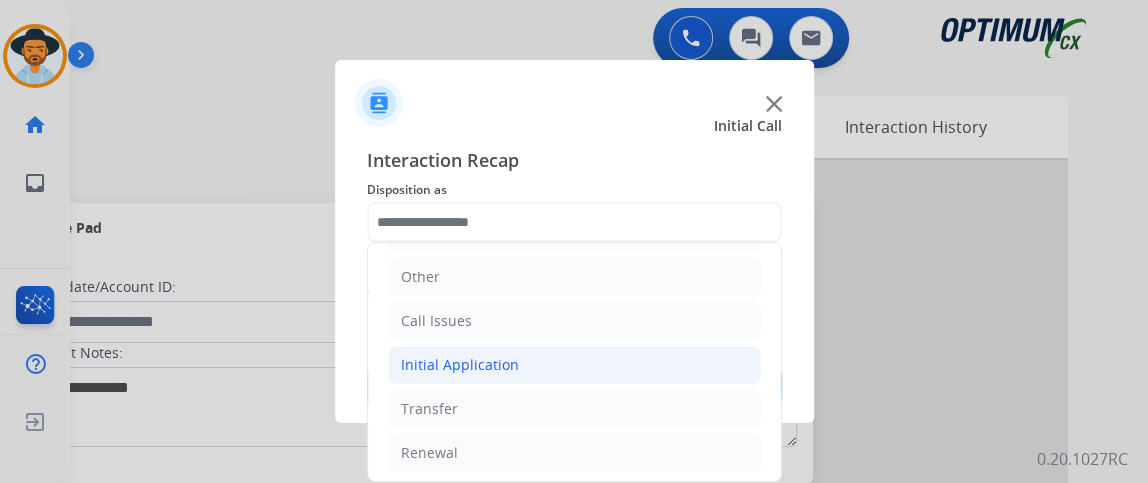 click on "Initial Application" 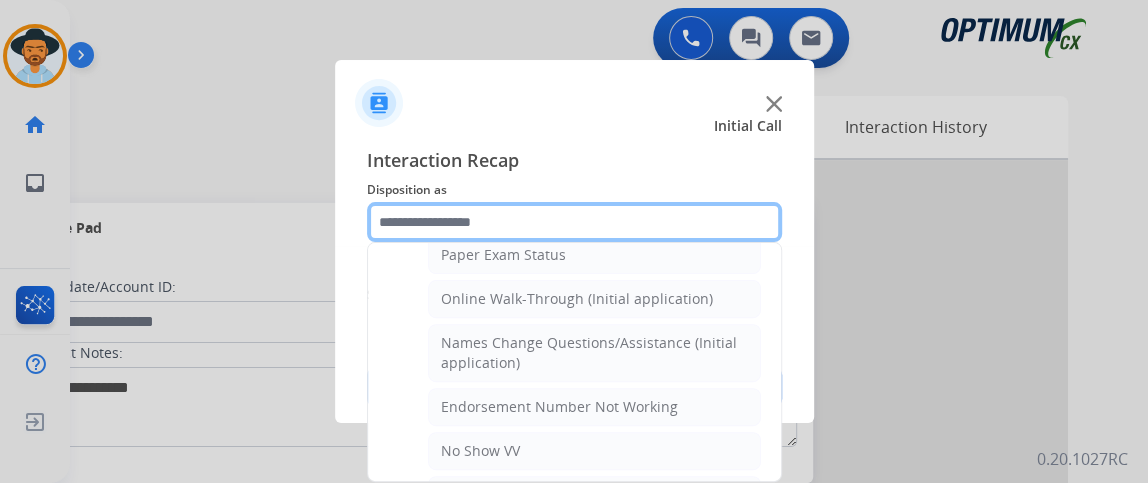 scroll, scrollTop: 426, scrollLeft: 0, axis: vertical 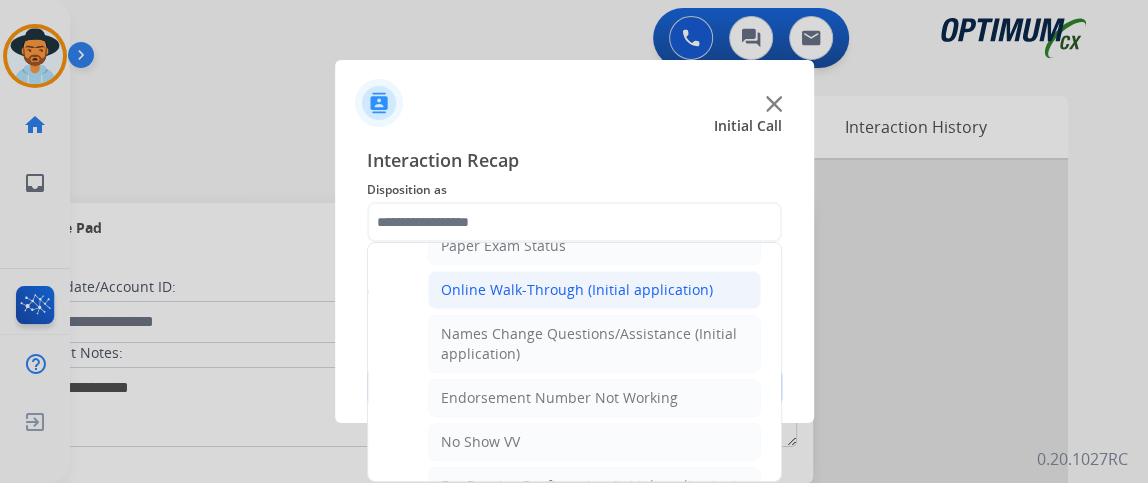 click on "Online Walk-Through (Initial application)" 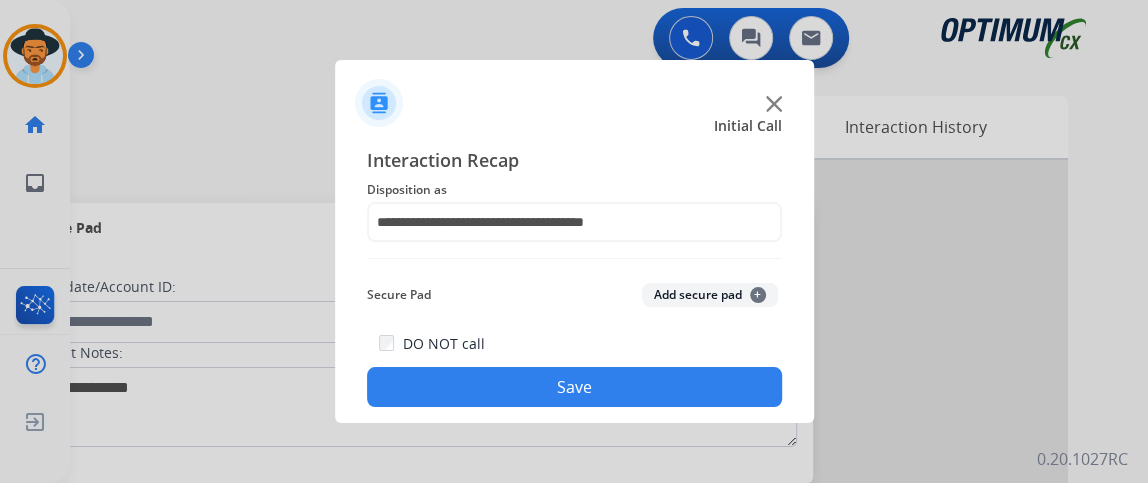 click on "Save" 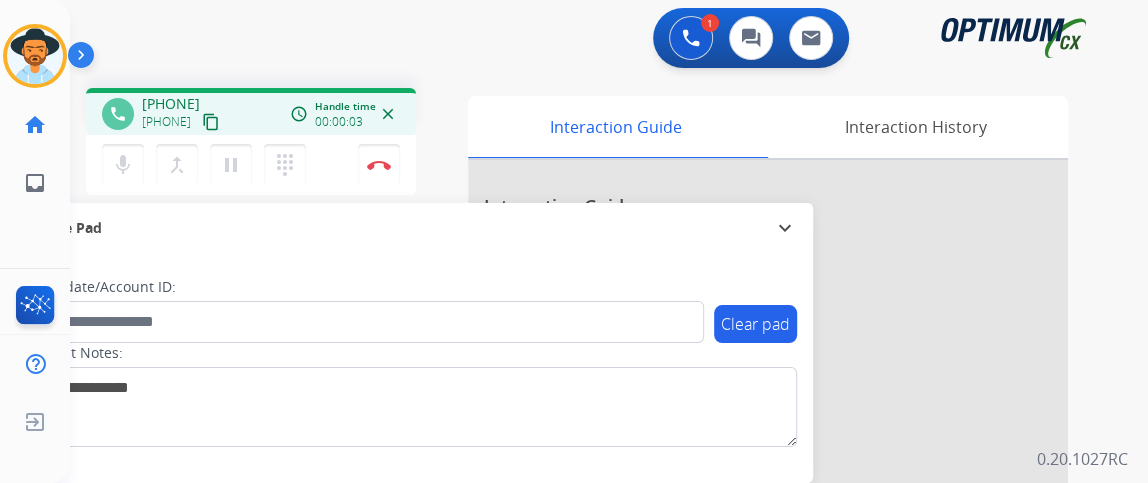 click on "content_copy" at bounding box center [211, 122] 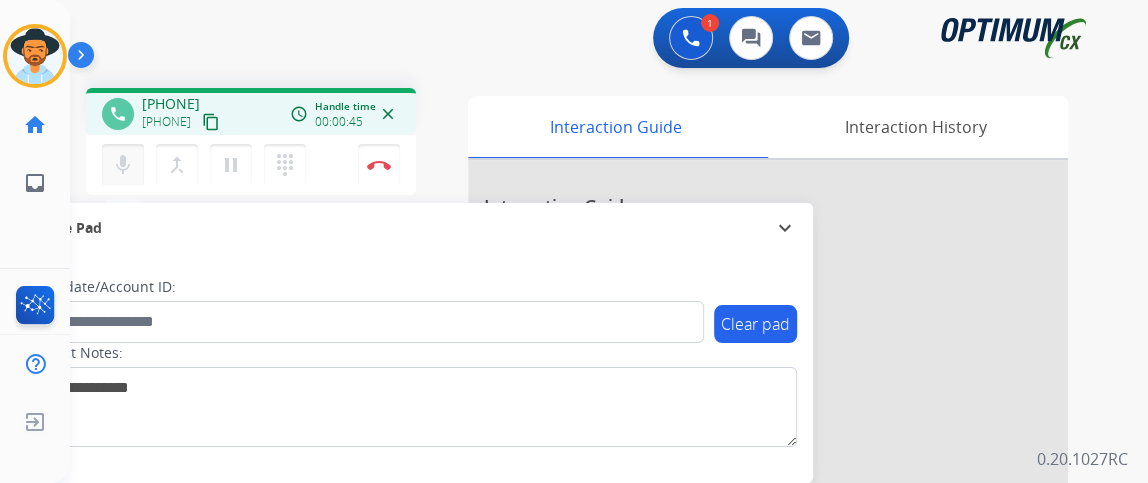 click on "mic Mute merge_type Bridge pause Hold dialpad Dialpad" at bounding box center (210, 165) 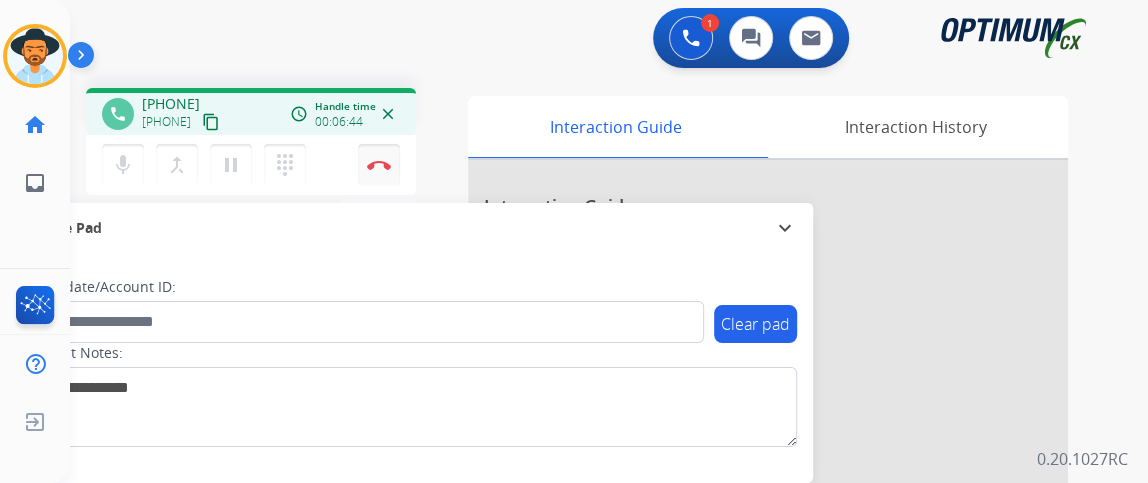 click at bounding box center [379, 165] 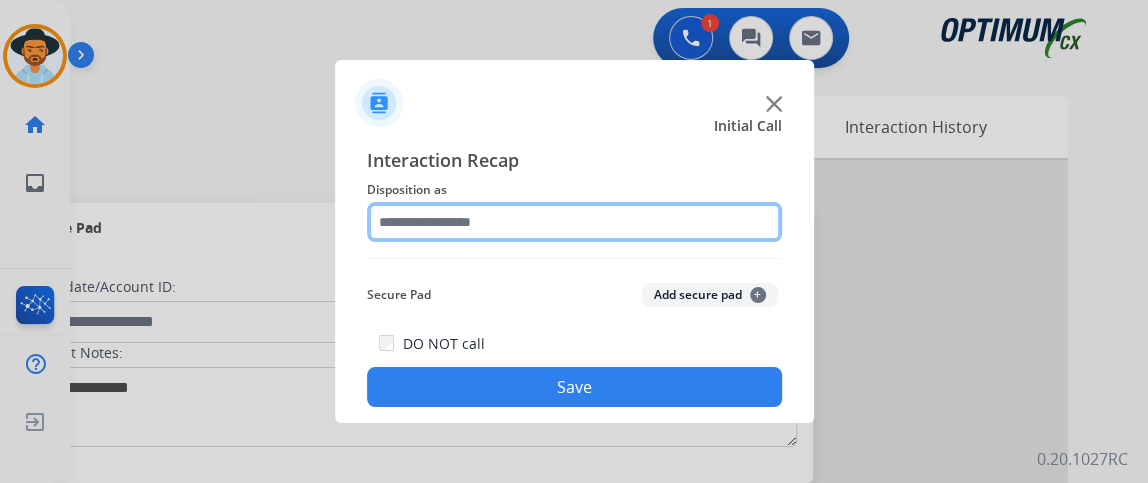 click 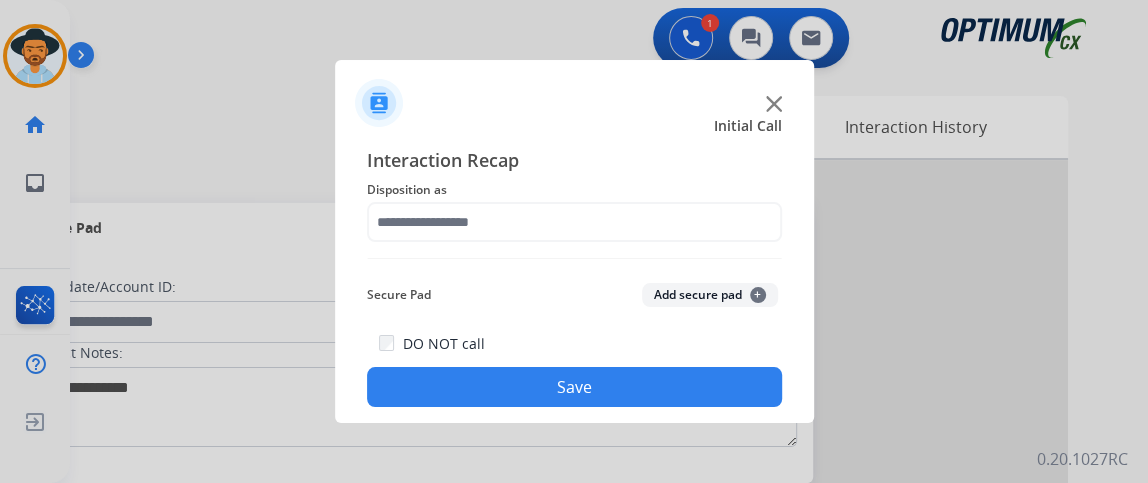 click on "Add secure pad  +" 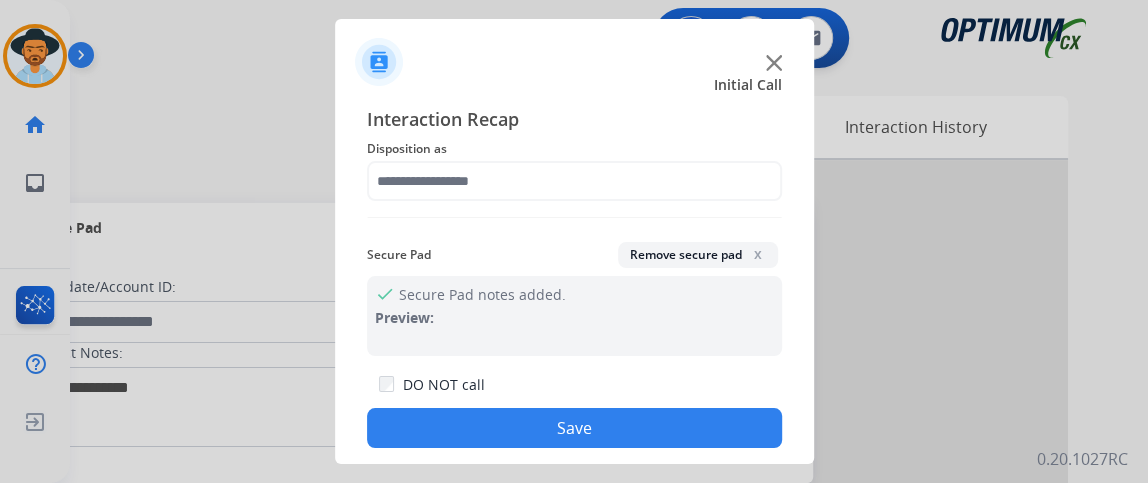 click on "x" 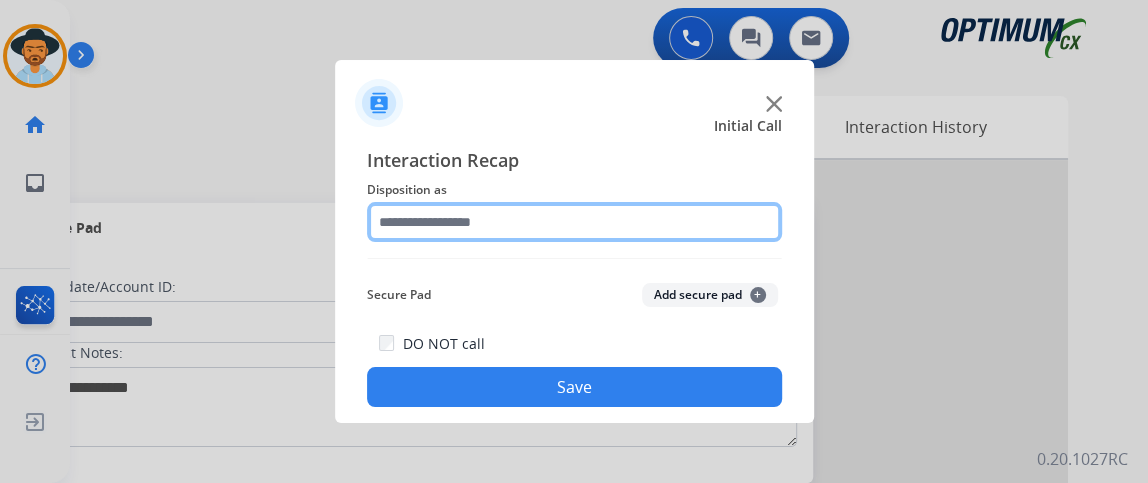 click 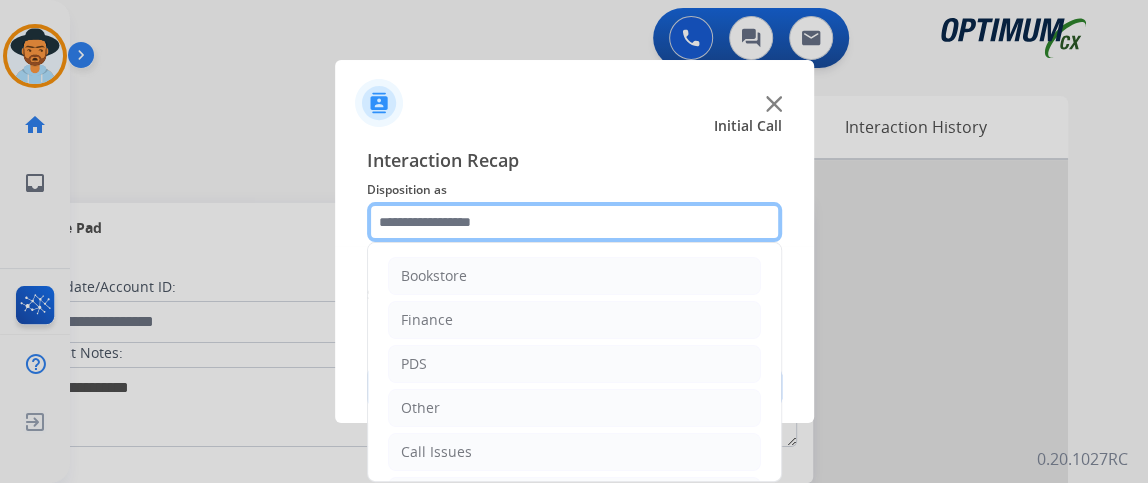 scroll, scrollTop: 131, scrollLeft: 0, axis: vertical 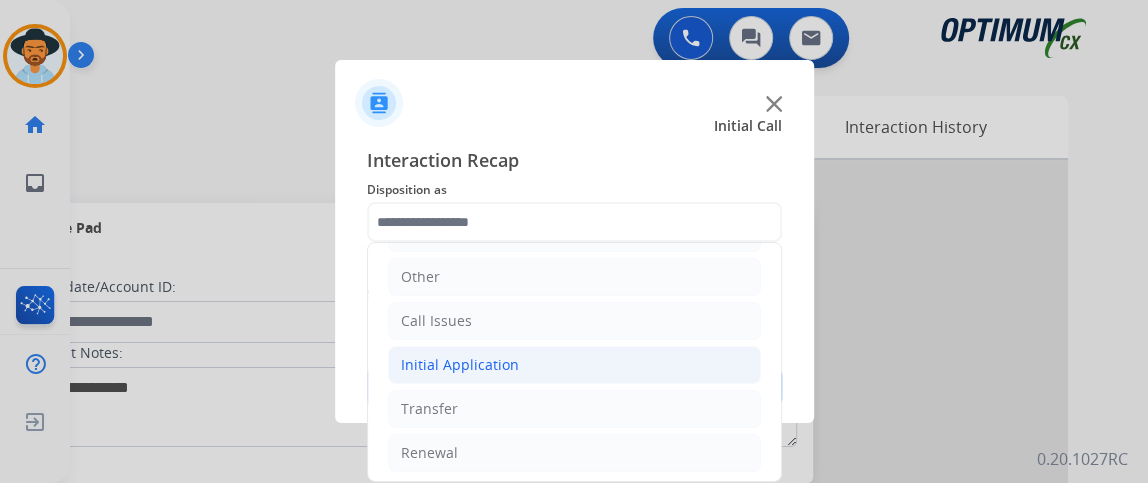 click on "Initial Application" 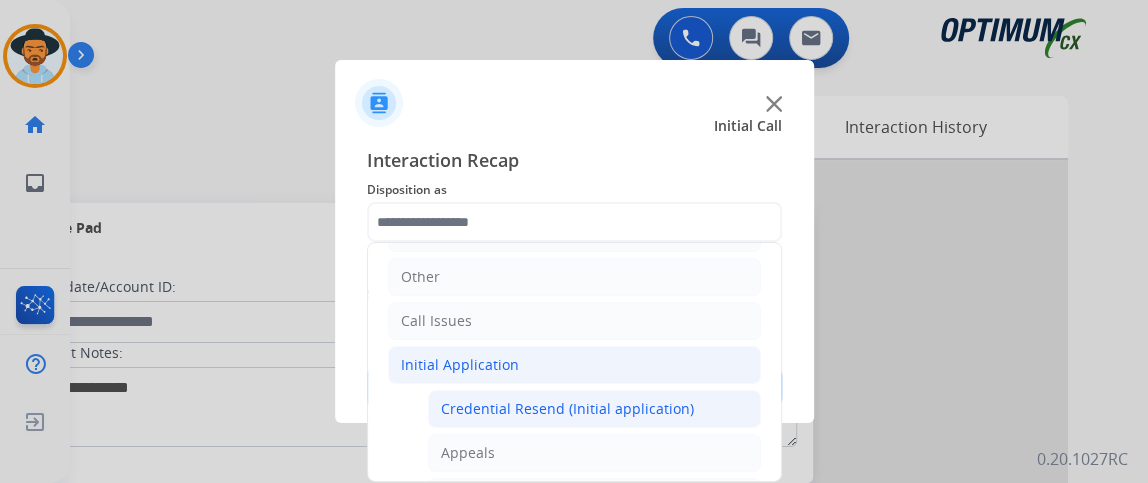 click on "Credential Resend (Initial application)" 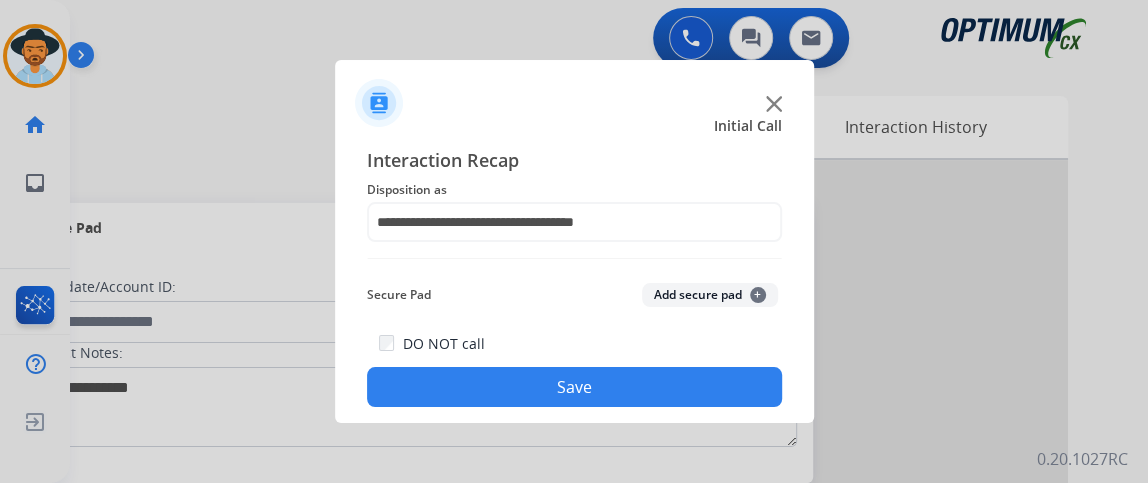 click on "Save" 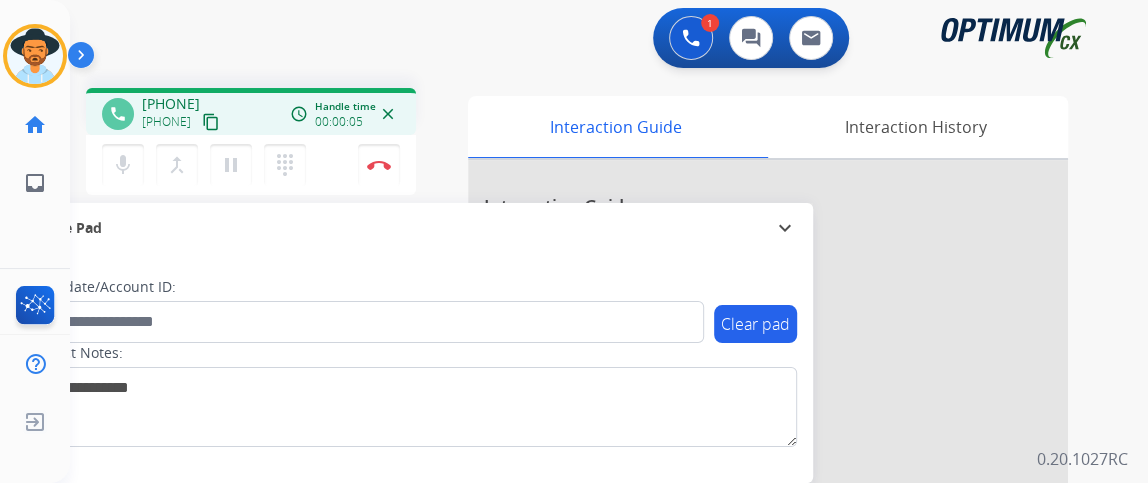 click on "content_copy" at bounding box center [211, 122] 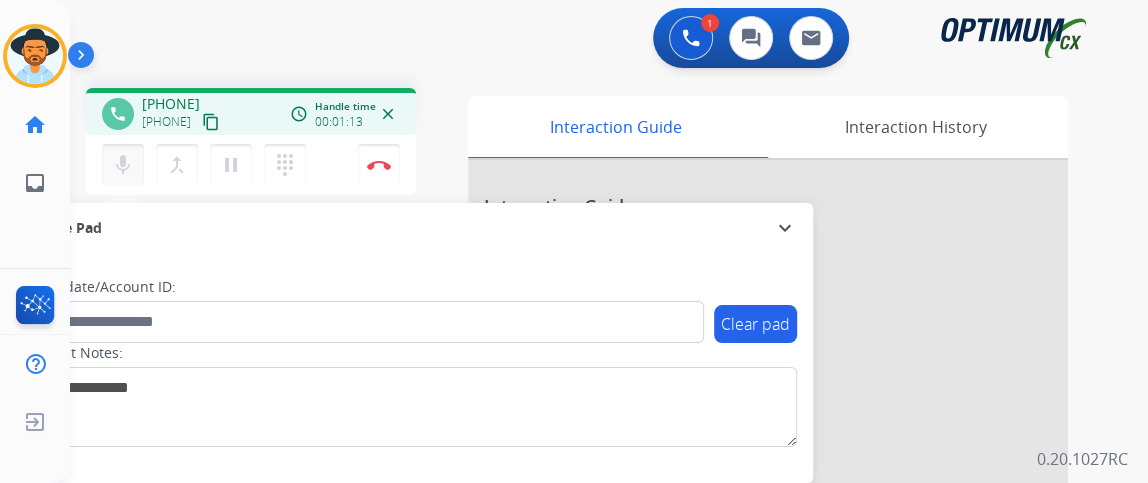 click on "mic" at bounding box center [123, 165] 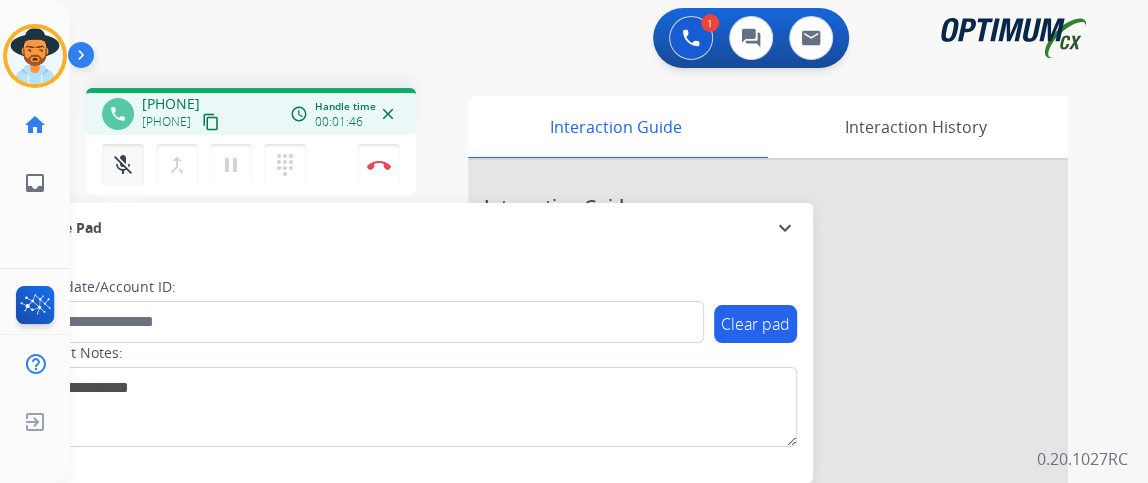 click on "mic_off" at bounding box center [123, 165] 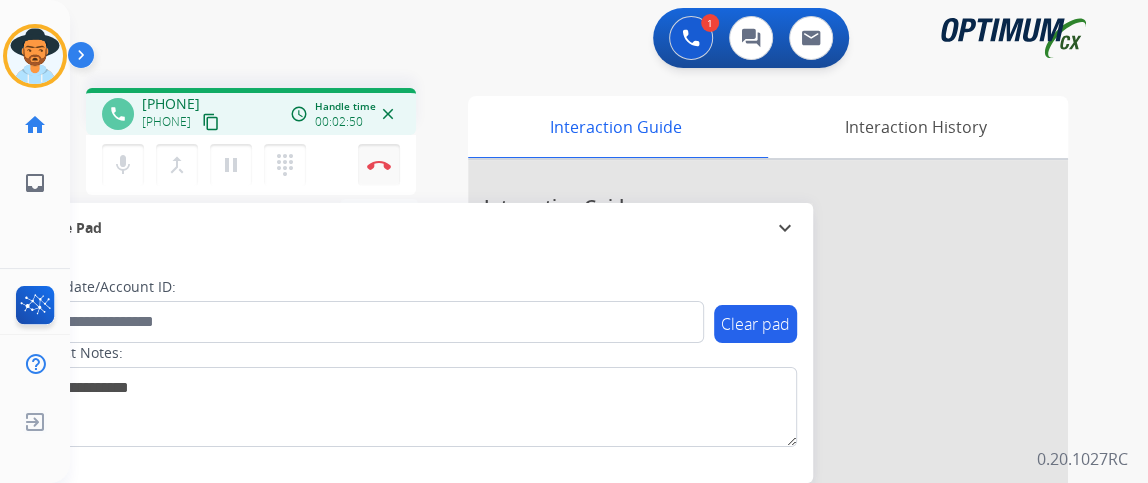 click at bounding box center [379, 165] 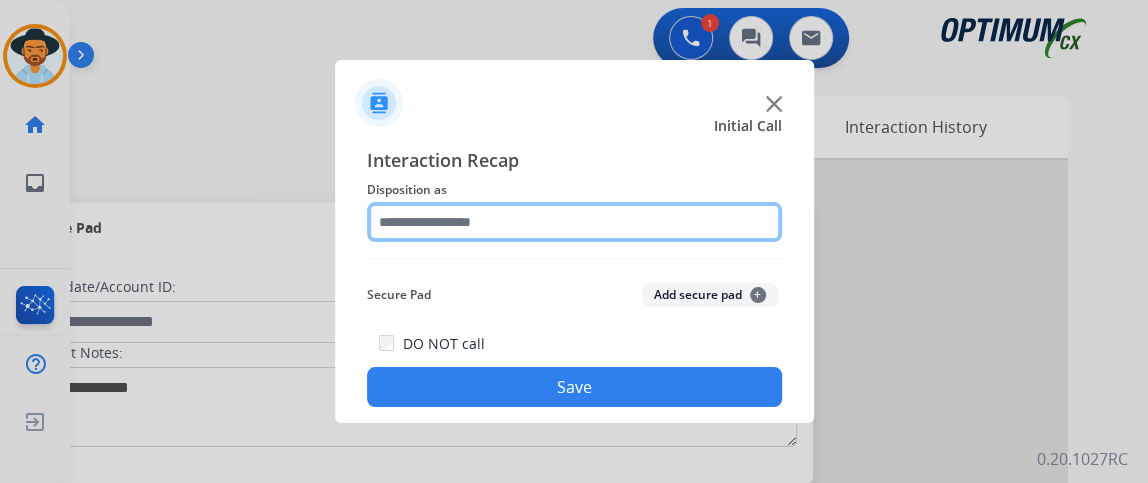 click 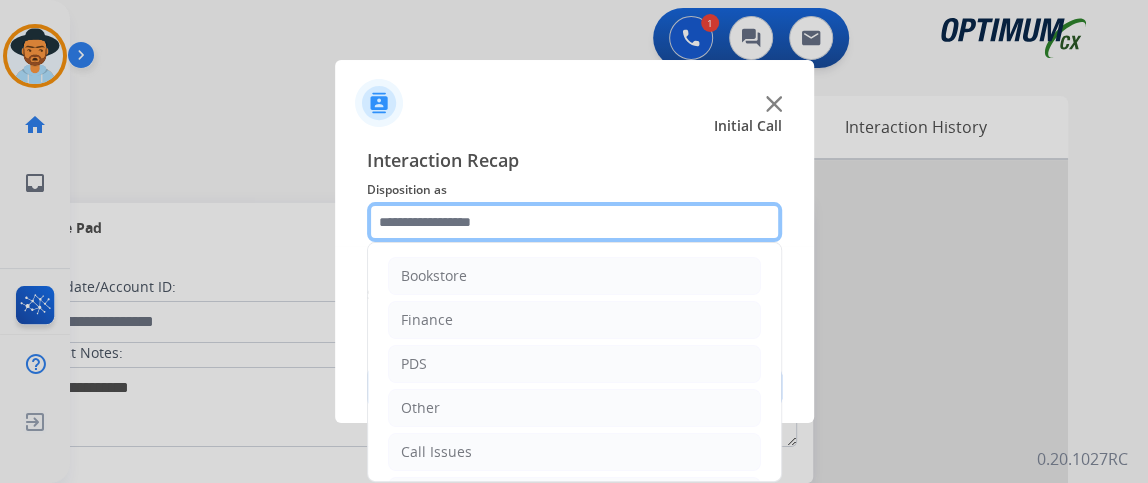 scroll, scrollTop: 131, scrollLeft: 0, axis: vertical 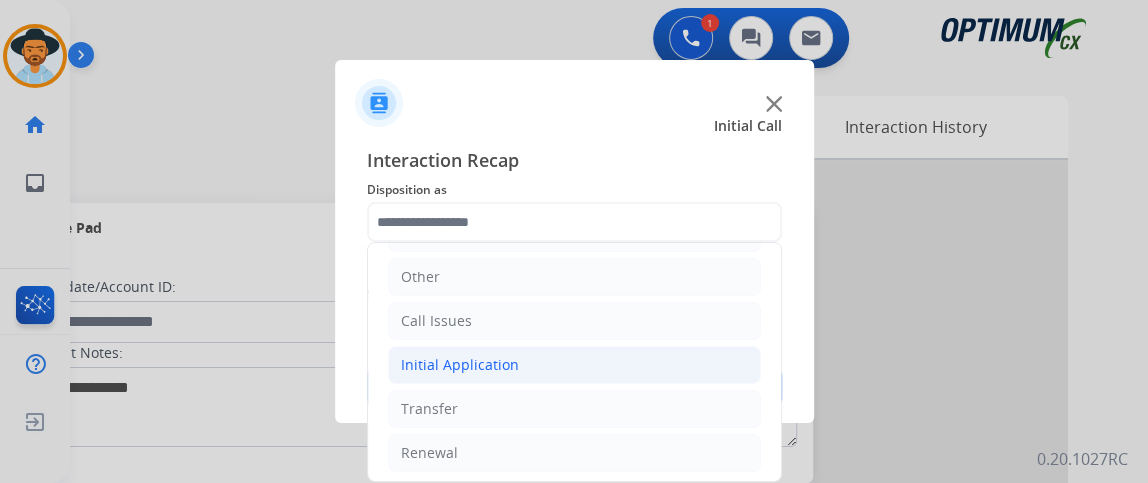 click on "Initial Application" 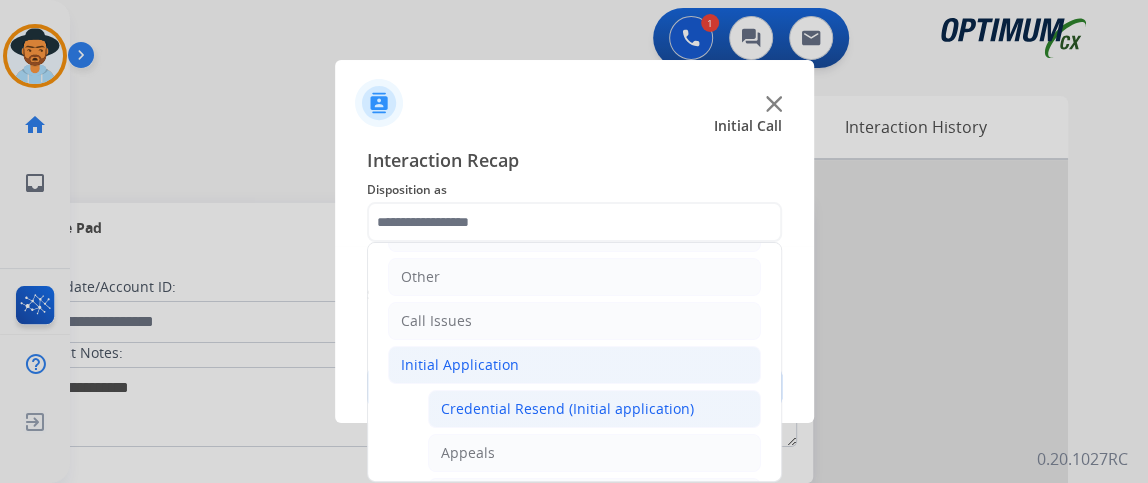 click on "Credential Resend (Initial application)" 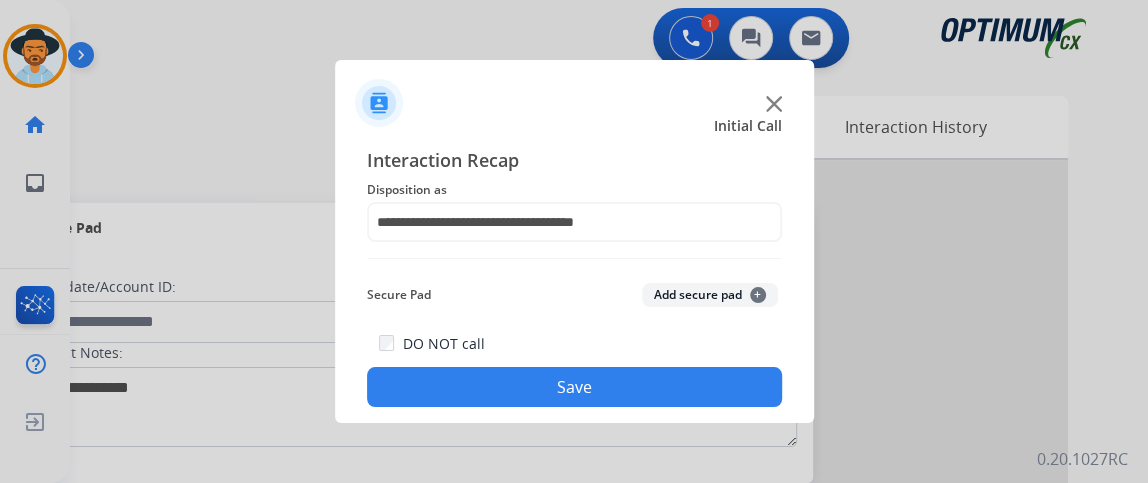 click on "Save" 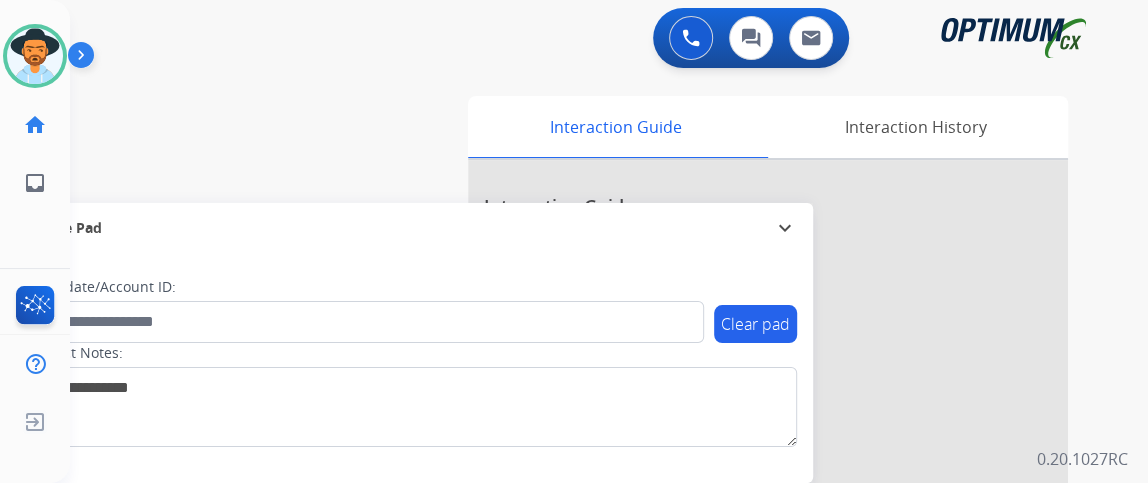 click on "Gilce   Available  Edit Avatar  Agent:   Gilce  Routing Profile:  NH_Bilingual home  Home  Home inbox  Emails  Emails  FocalPoints  Help Center  Help Center  Log out  Log out" 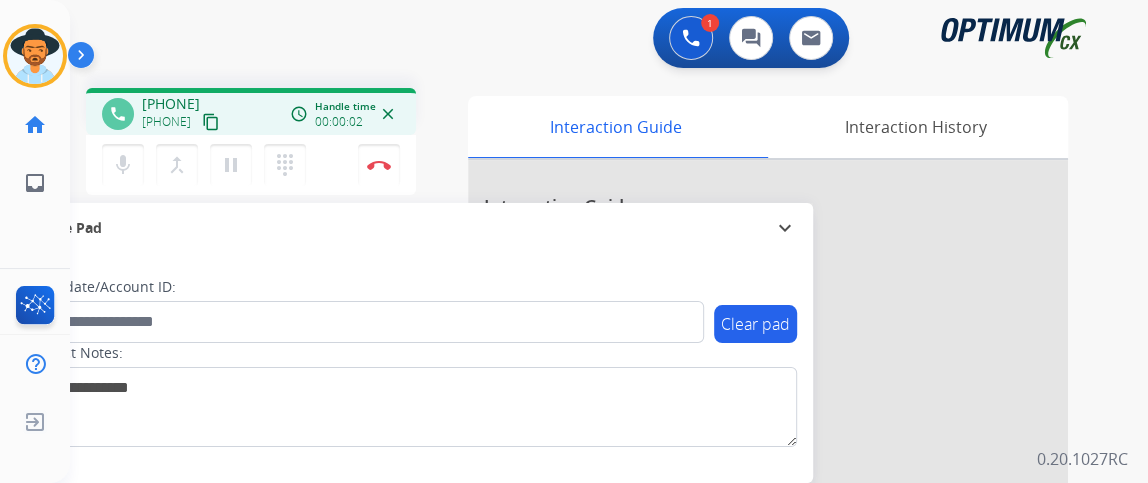 click on "content_copy" at bounding box center (211, 122) 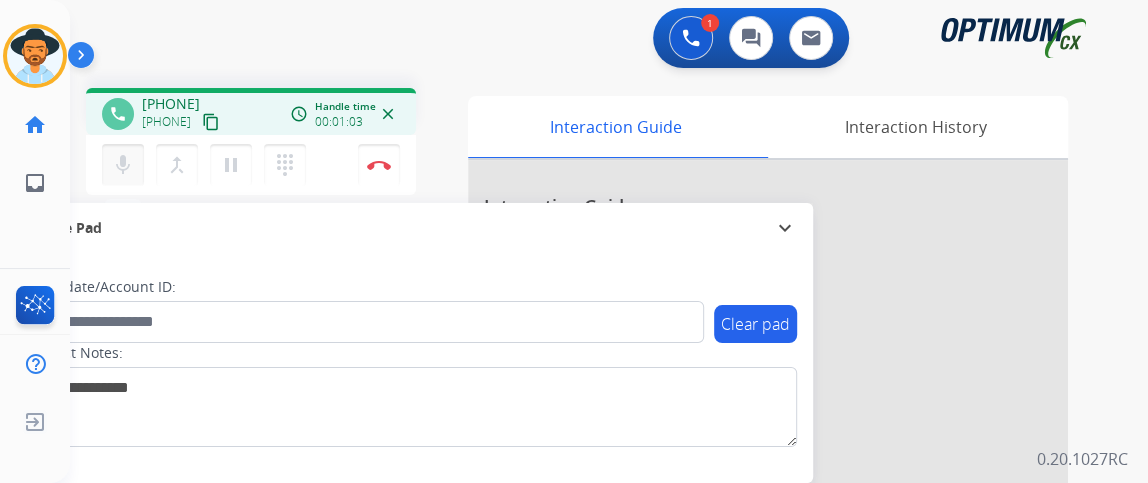 click on "mic" at bounding box center [123, 165] 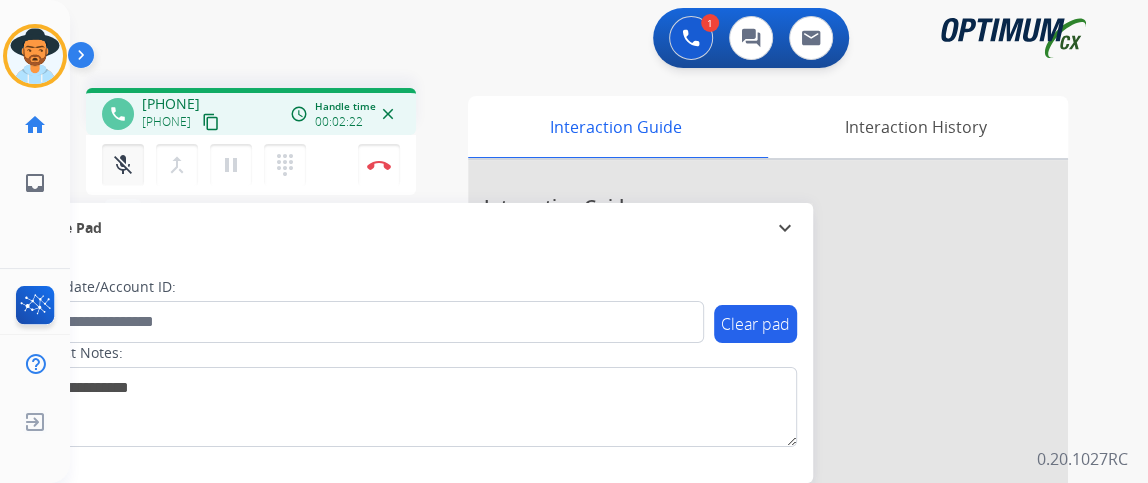 click on "mic_off" at bounding box center (123, 165) 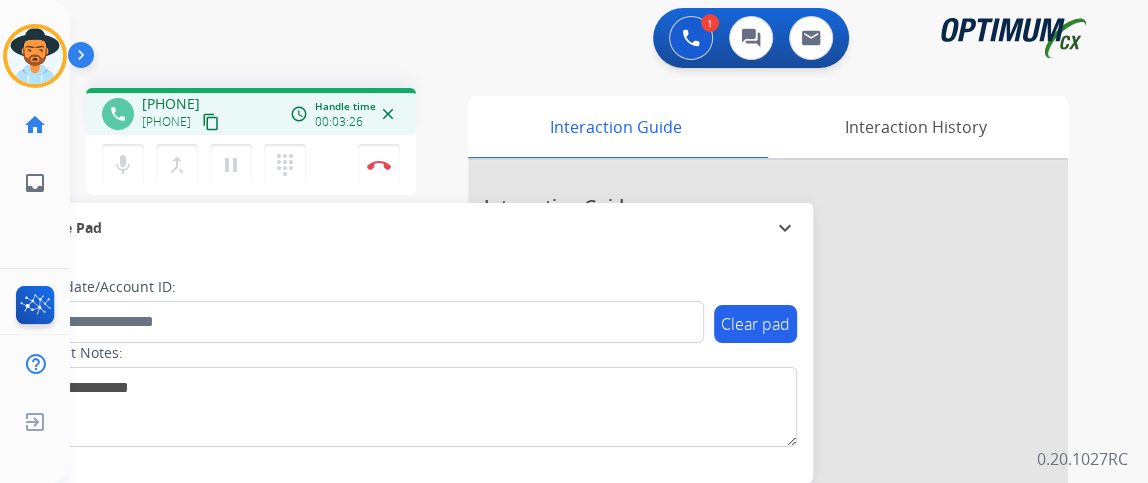 click on "1 Voice Interactions  0  Chat Interactions   0  Email Interactions" at bounding box center [597, 40] 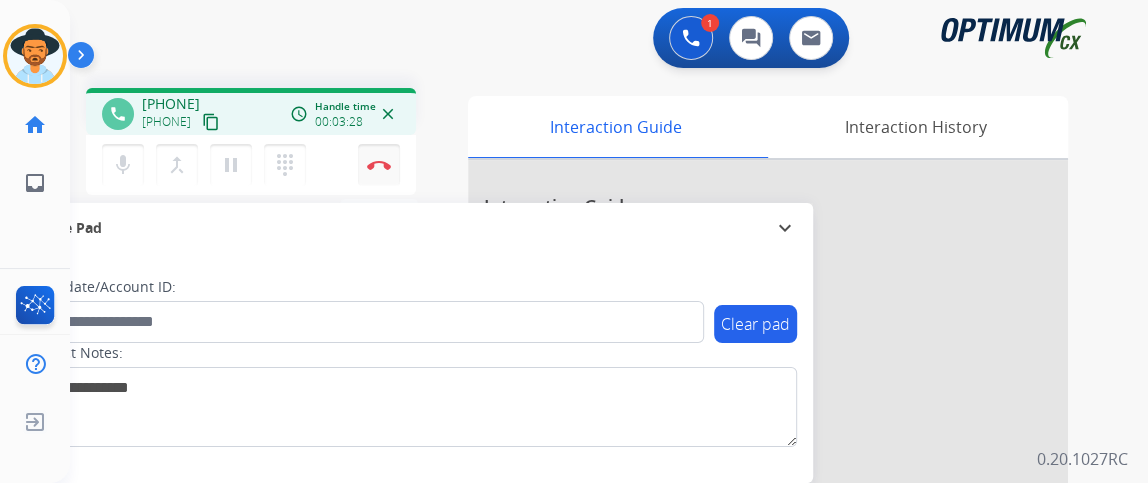 click on "Disconnect" at bounding box center (379, 165) 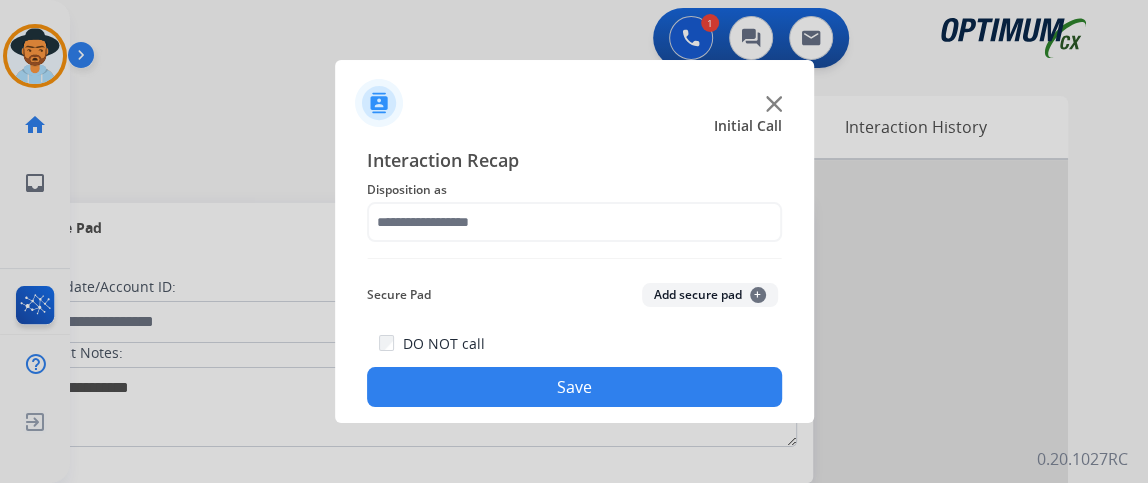 click on "Interaction Recap Disposition as    Secure Pad  Add secure pad  +  DO NOT call  Save" 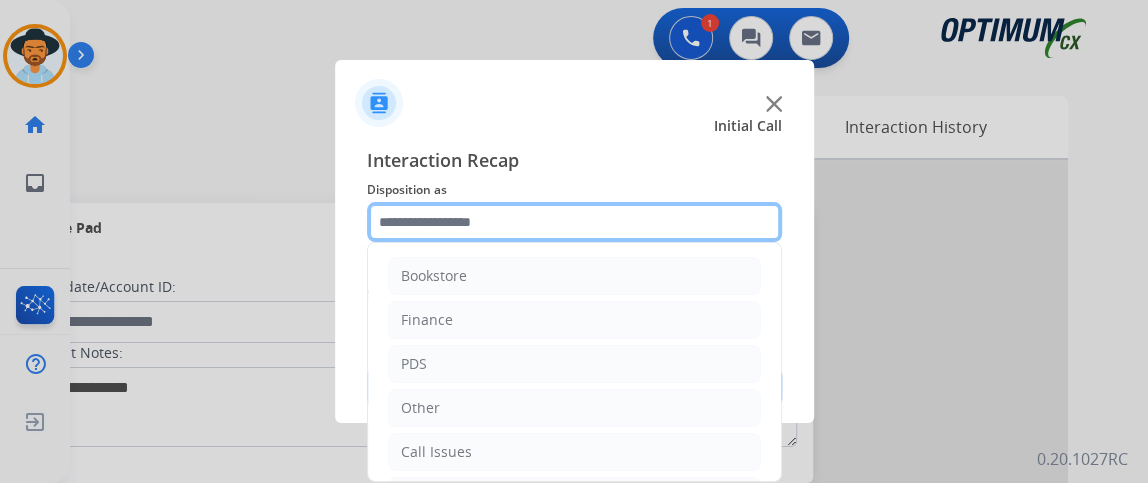 click 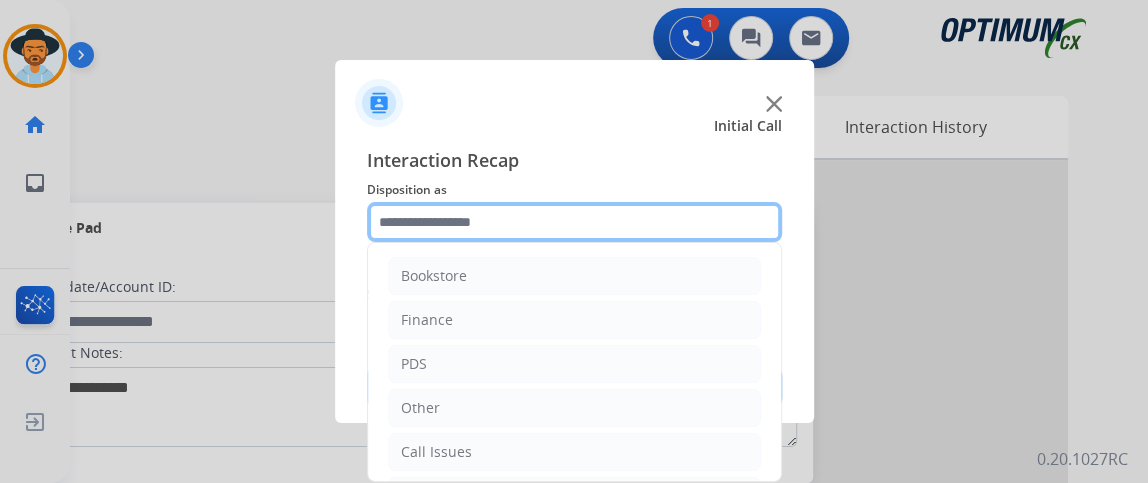 scroll, scrollTop: 131, scrollLeft: 0, axis: vertical 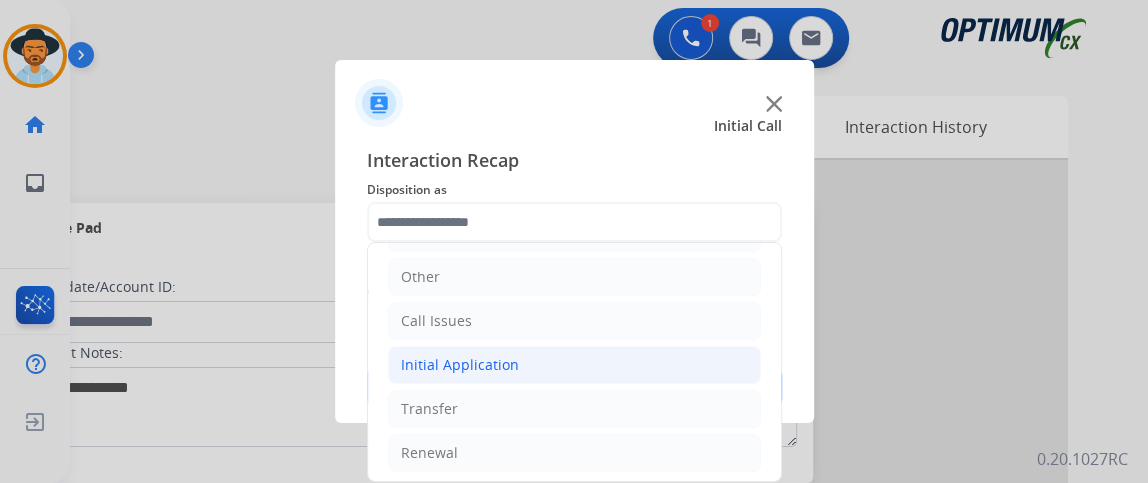 click on "Initial Application" 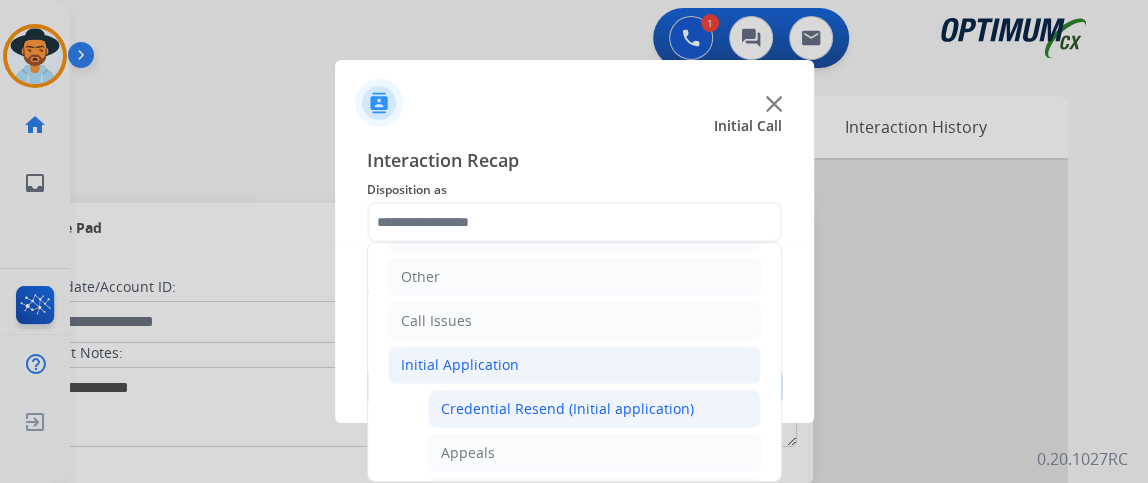 click on "Credential Resend (Initial application)" 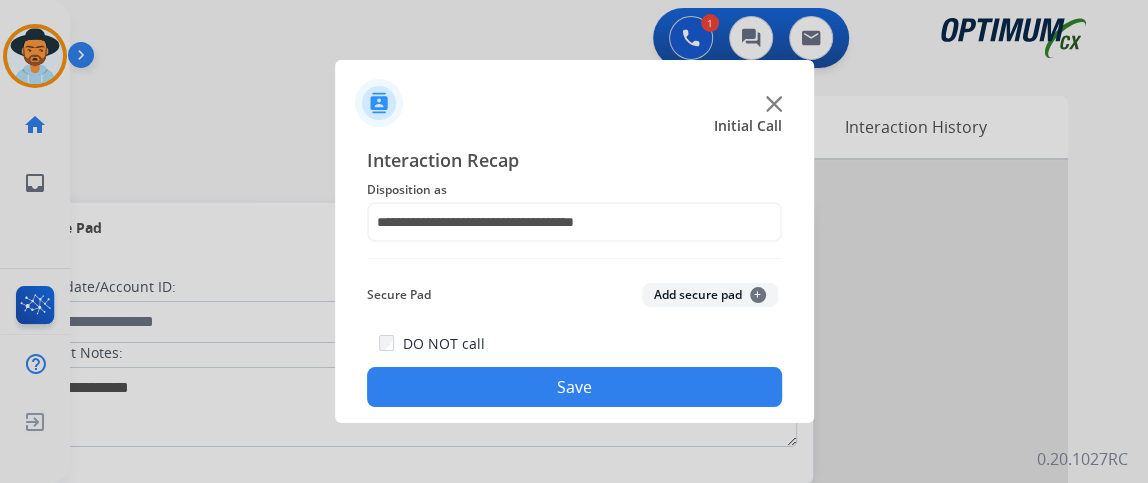 click on "Save" 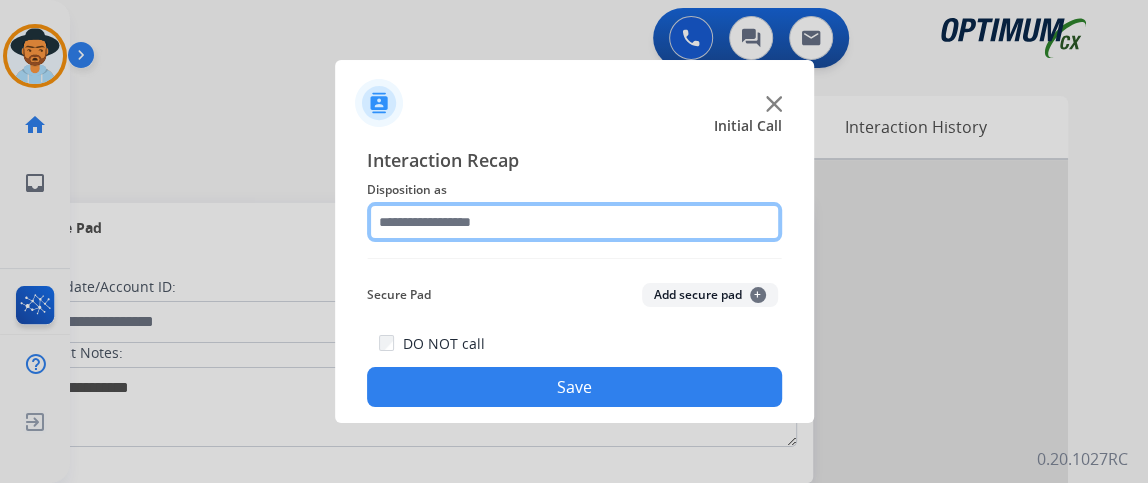 click 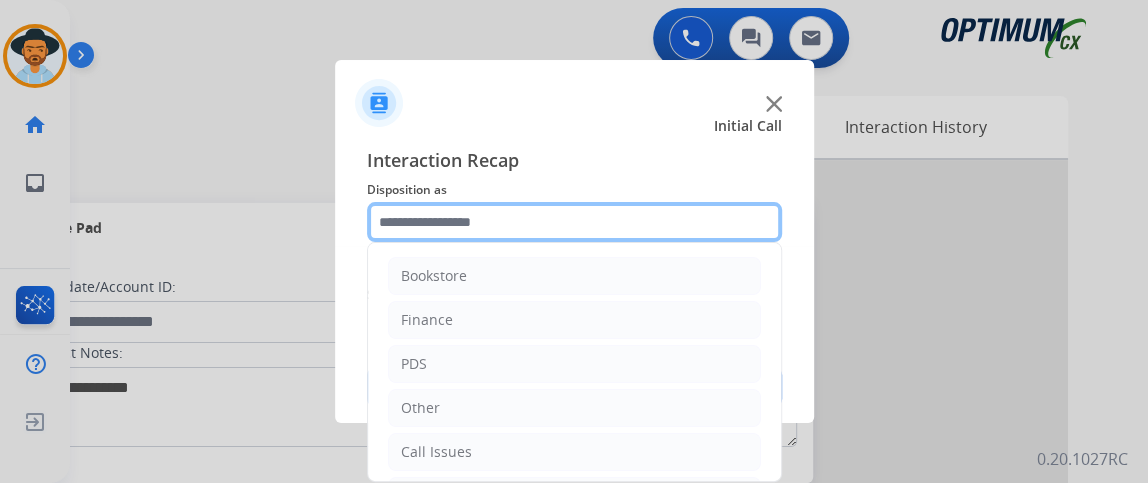 scroll, scrollTop: 131, scrollLeft: 0, axis: vertical 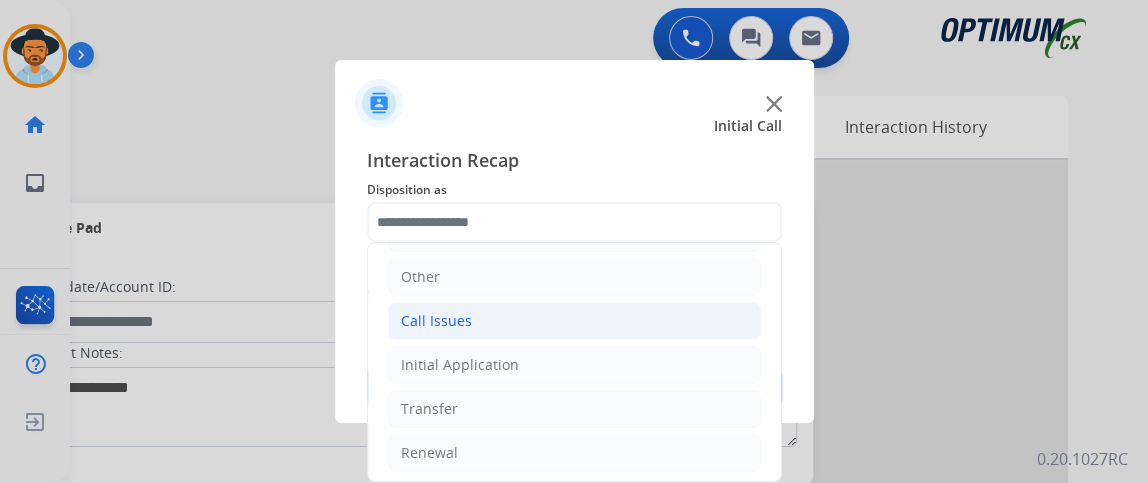 click on "Call Issues" 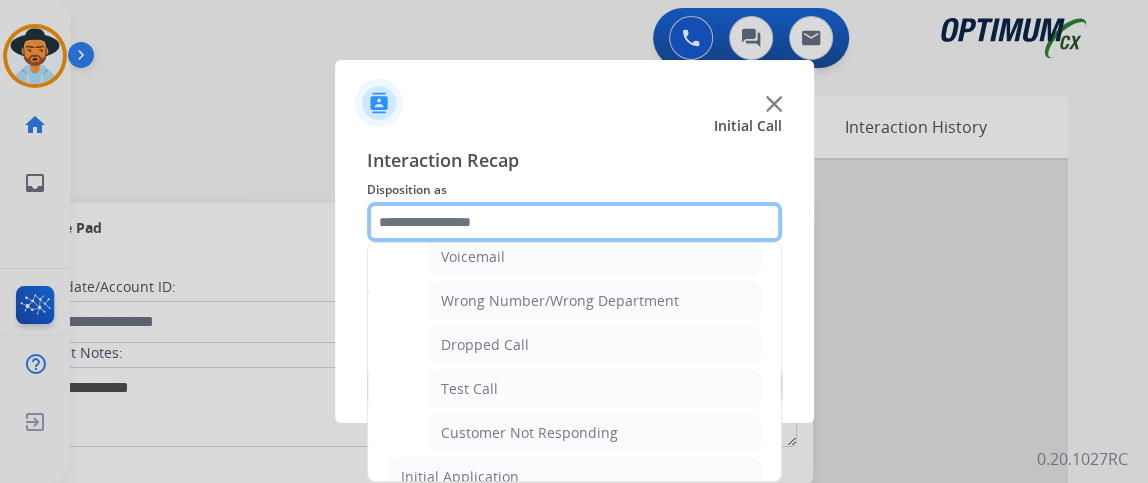 scroll, scrollTop: 279, scrollLeft: 0, axis: vertical 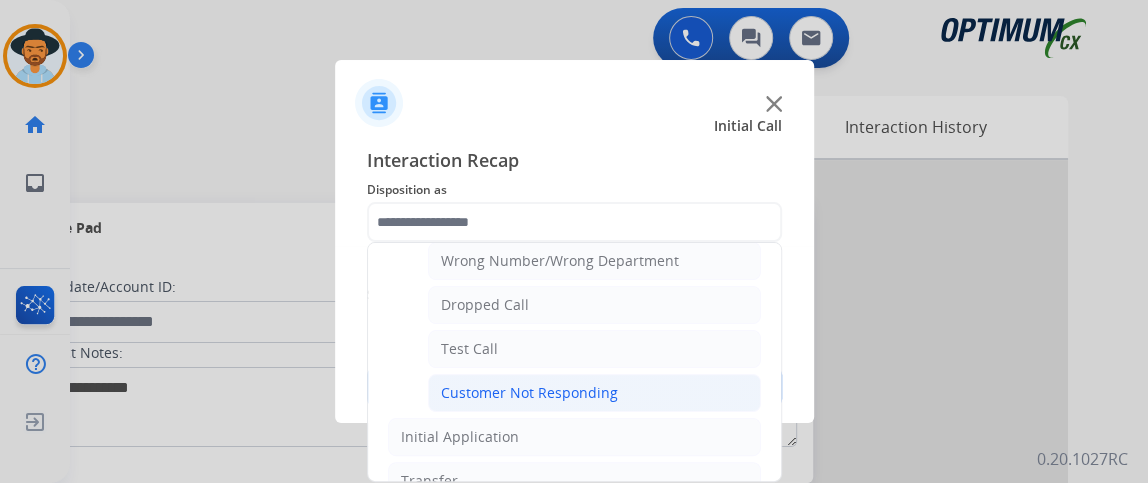 click on "Customer Not Responding" 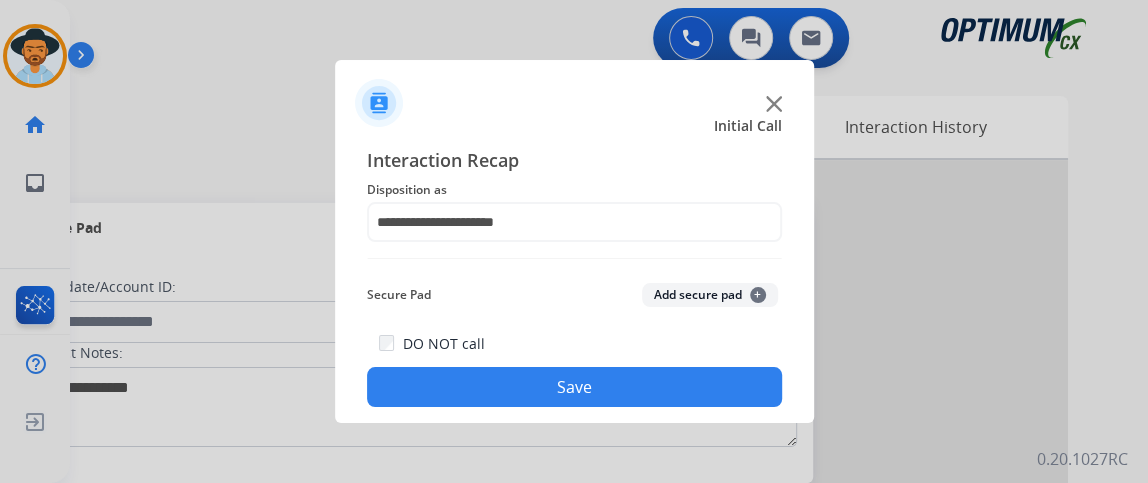 click on "Save" 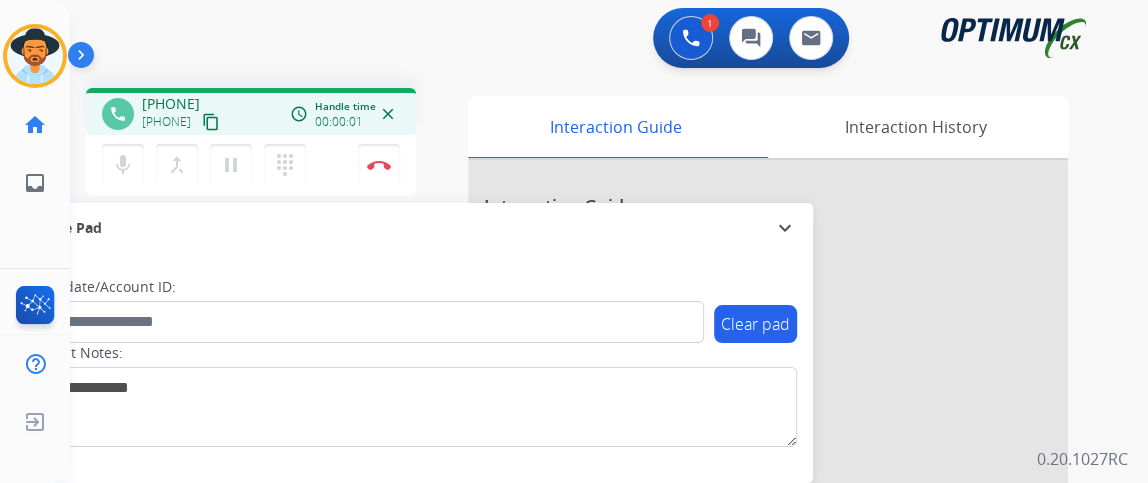 click on "content_copy" at bounding box center [211, 122] 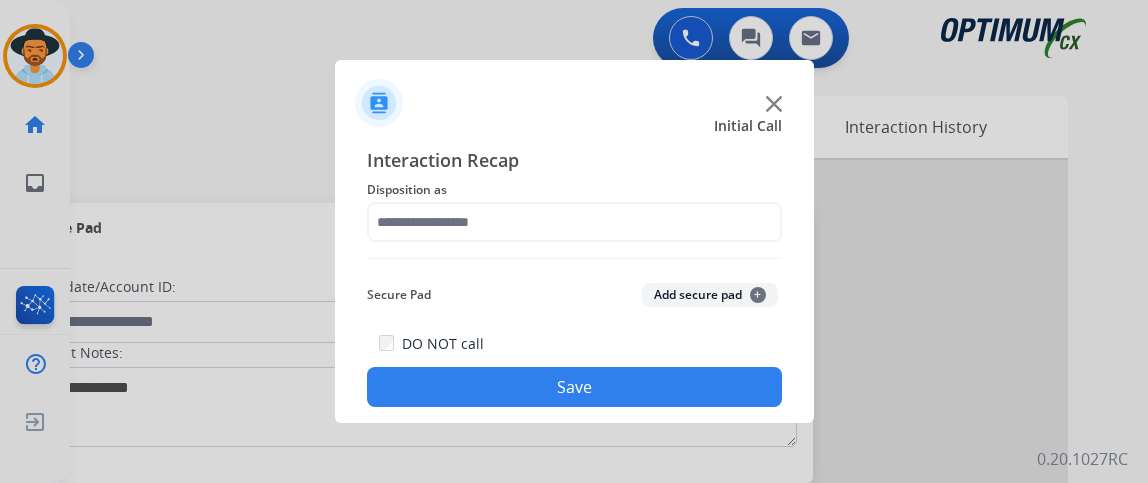 scroll, scrollTop: 0, scrollLeft: 0, axis: both 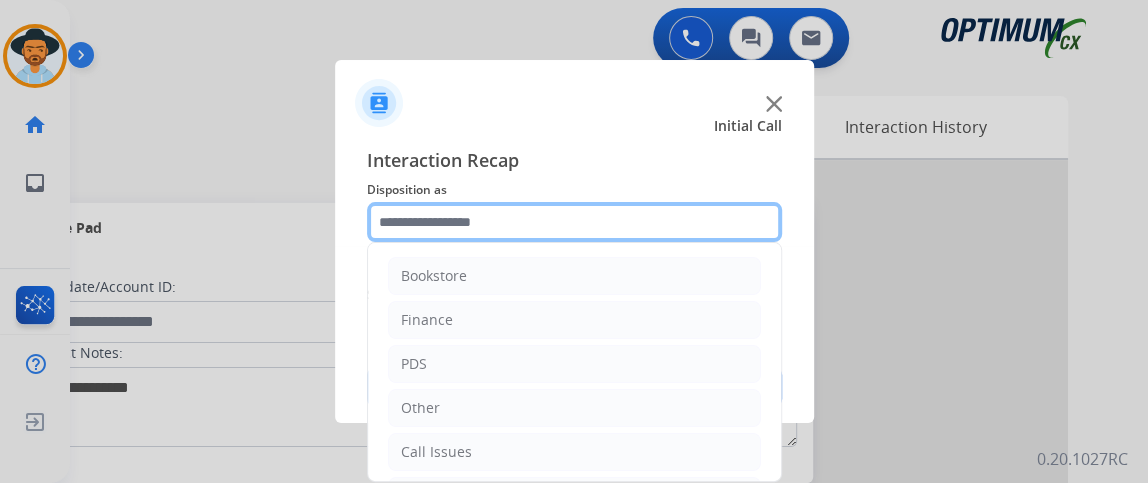 click 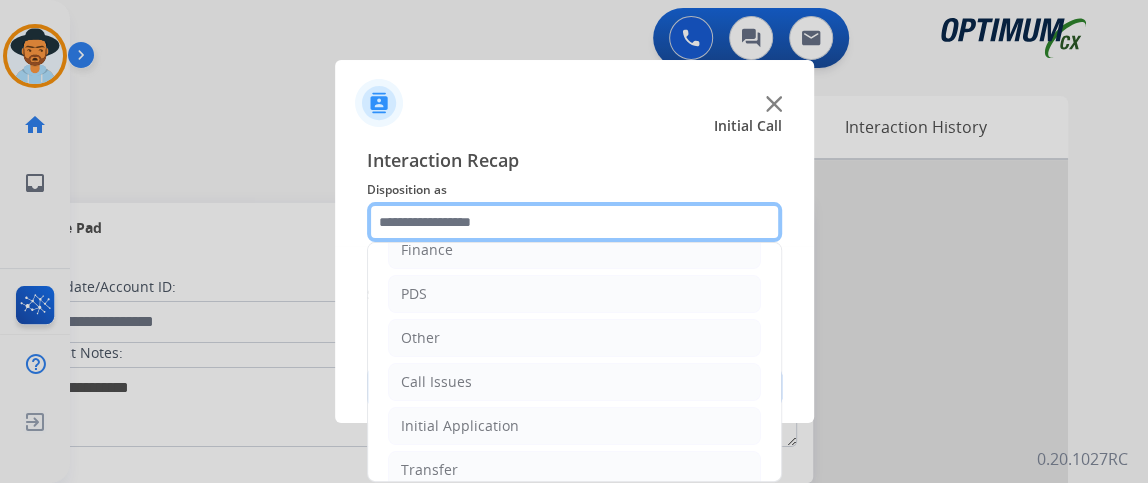 scroll, scrollTop: 72, scrollLeft: 0, axis: vertical 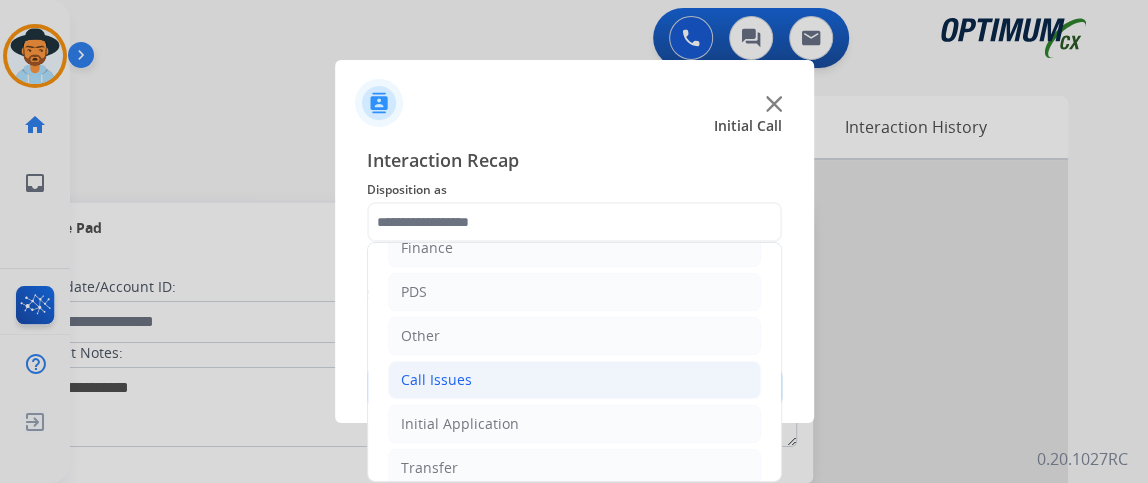 click on "Call Issues" 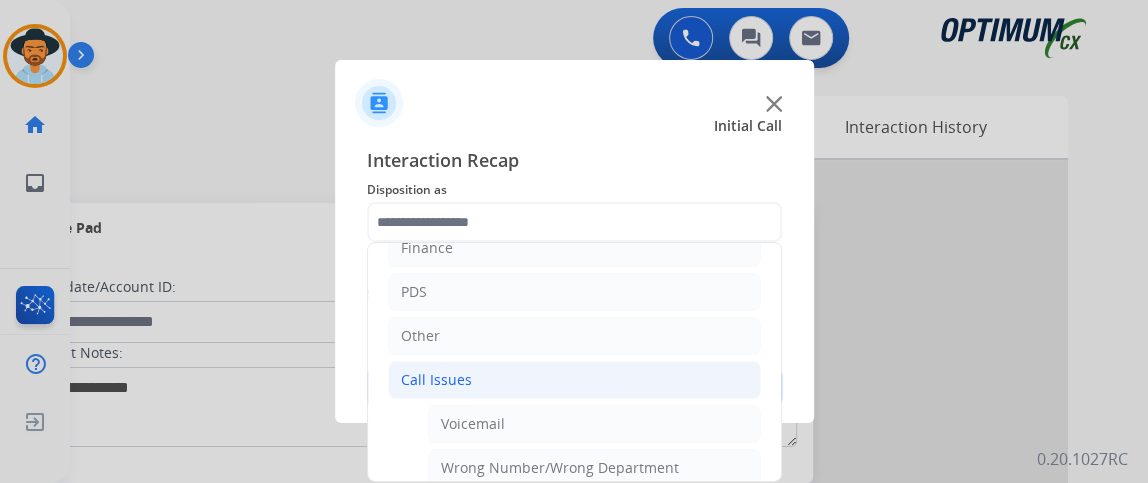 click on "Bookstore   Finance   PDS   Other   Call Issues   Voicemail   Wrong Number/Wrong Department    Dropped Call   Test Call   Customer Not Responding   Initial Application   Transfer   Renewal" 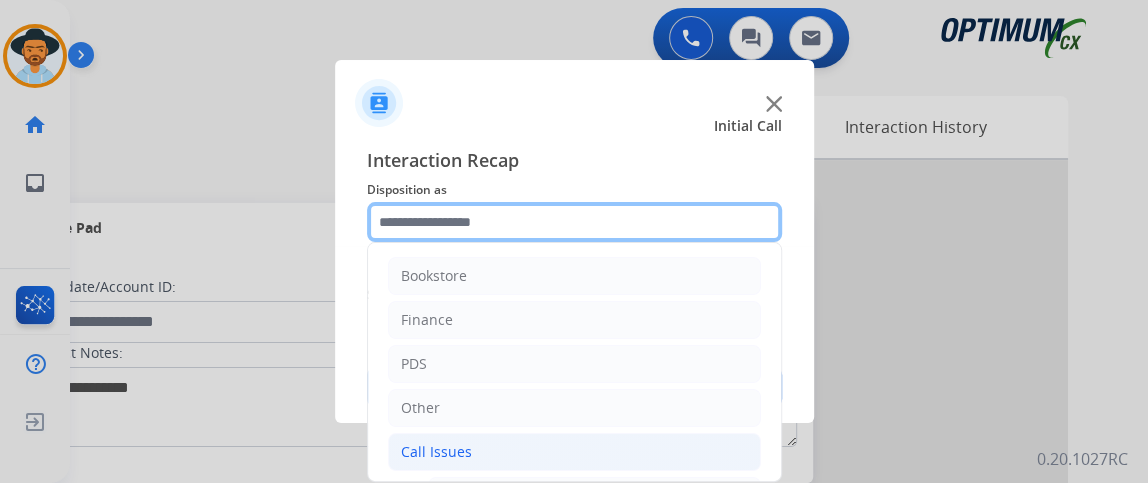 click 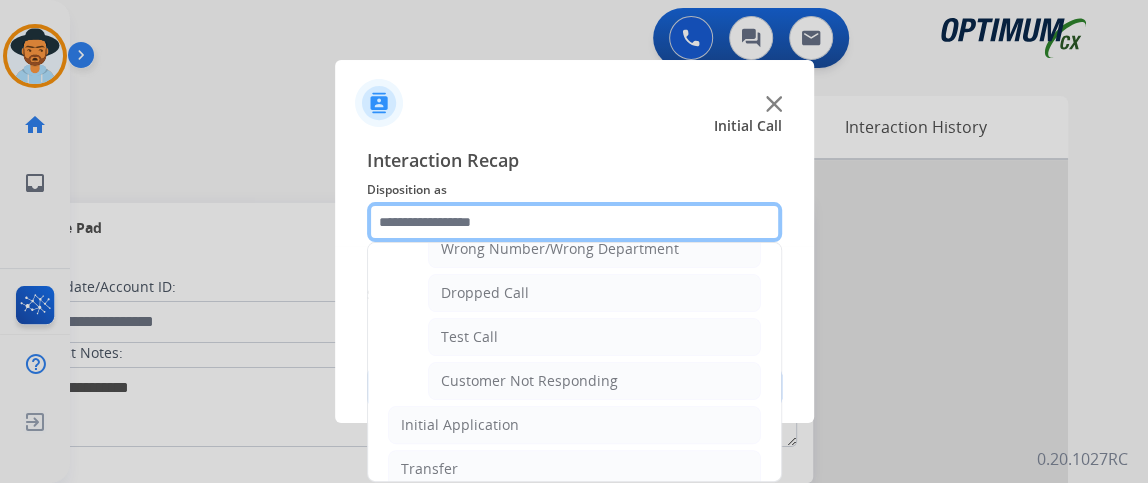 scroll, scrollTop: 293, scrollLeft: 0, axis: vertical 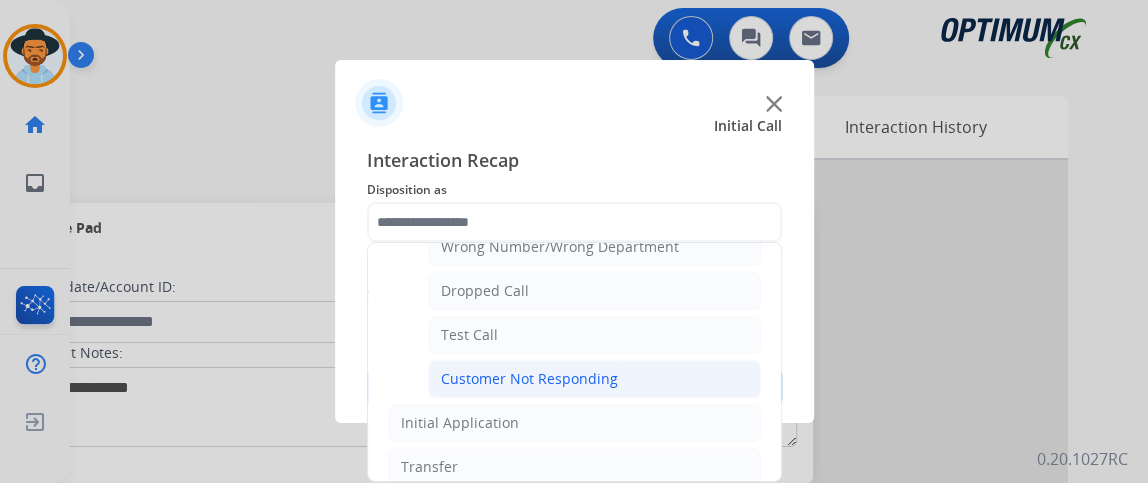 click on "Customer Not Responding" 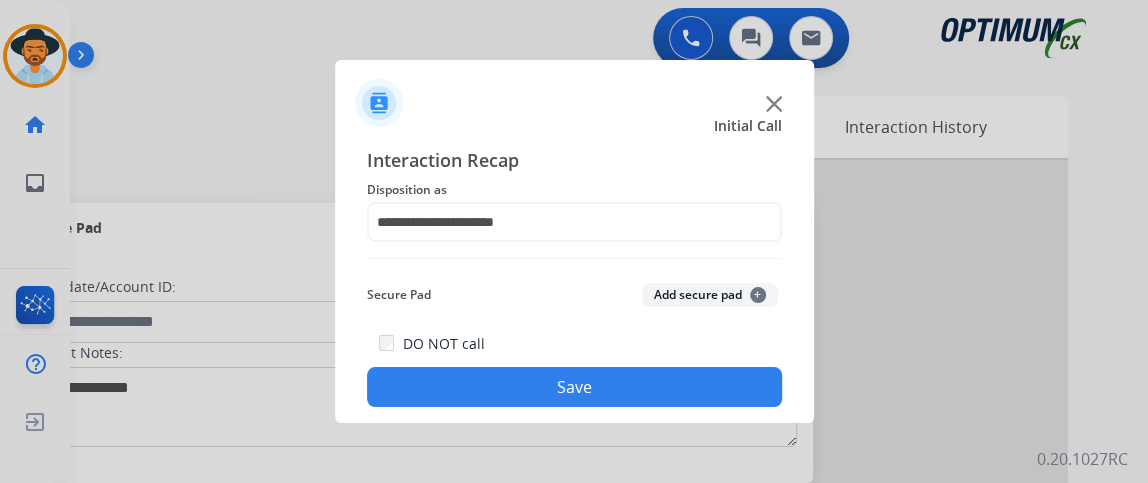 click on "Save" 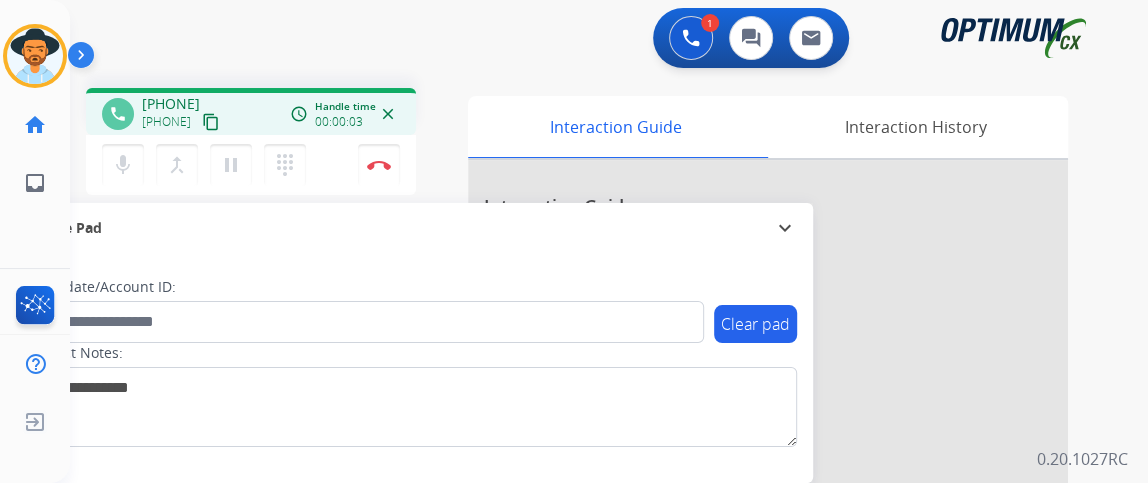 click on "content_copy" at bounding box center (211, 122) 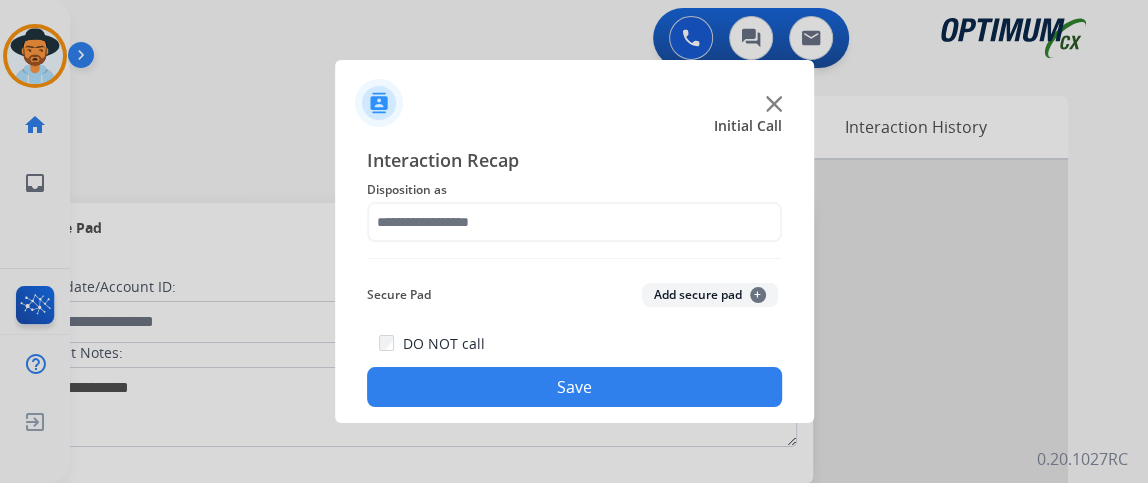 click on "Disposition as" 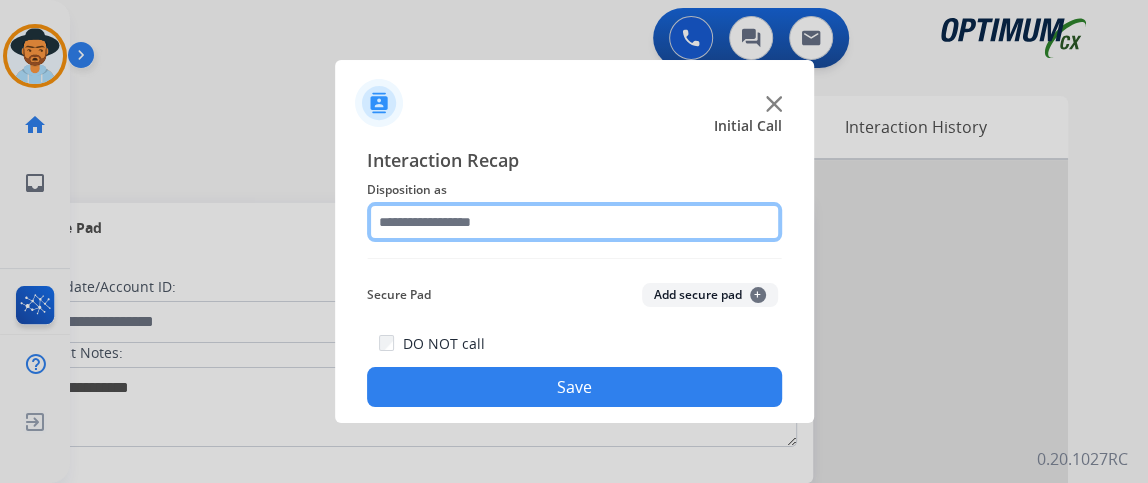 click 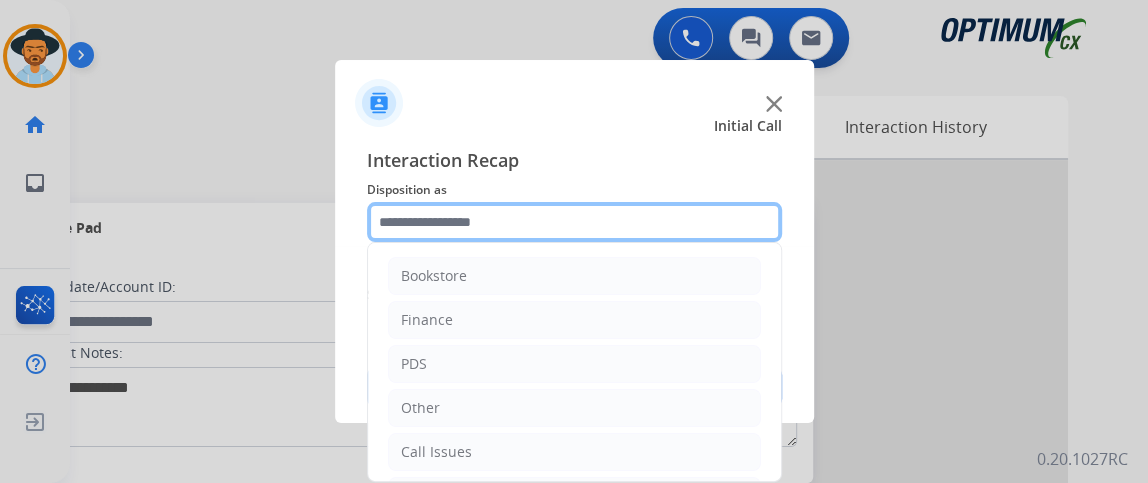 scroll, scrollTop: 131, scrollLeft: 0, axis: vertical 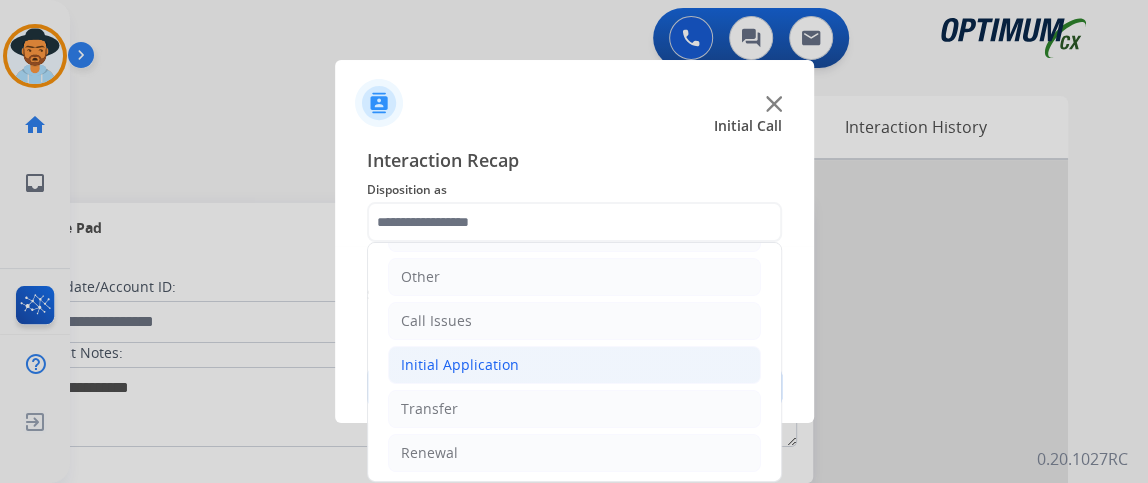 click on "Initial Application" 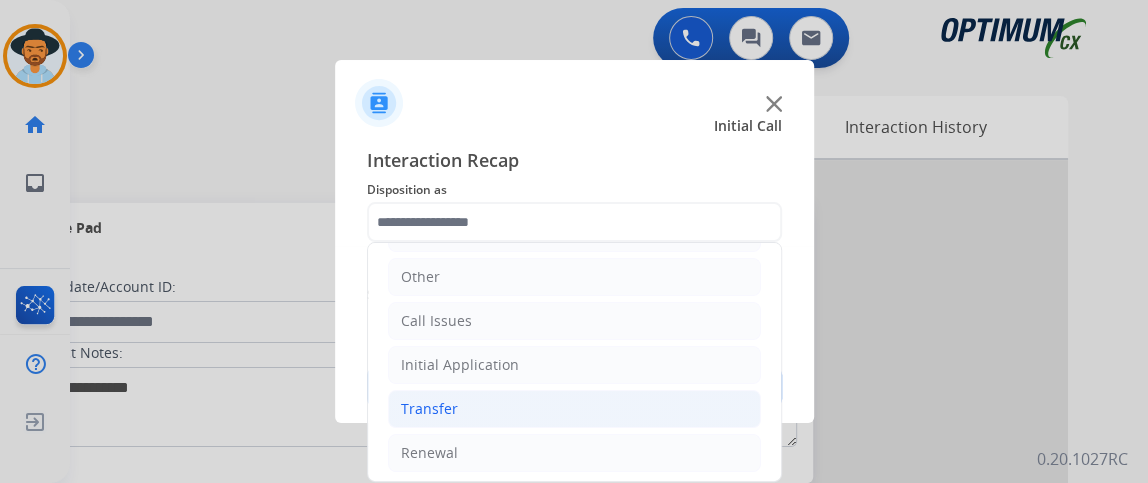 click on "Transfer" 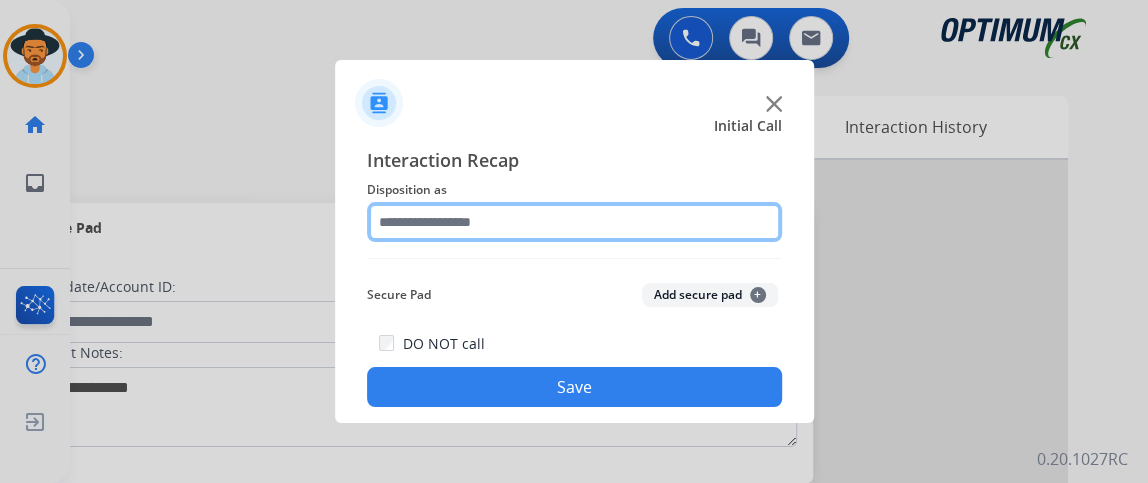 click 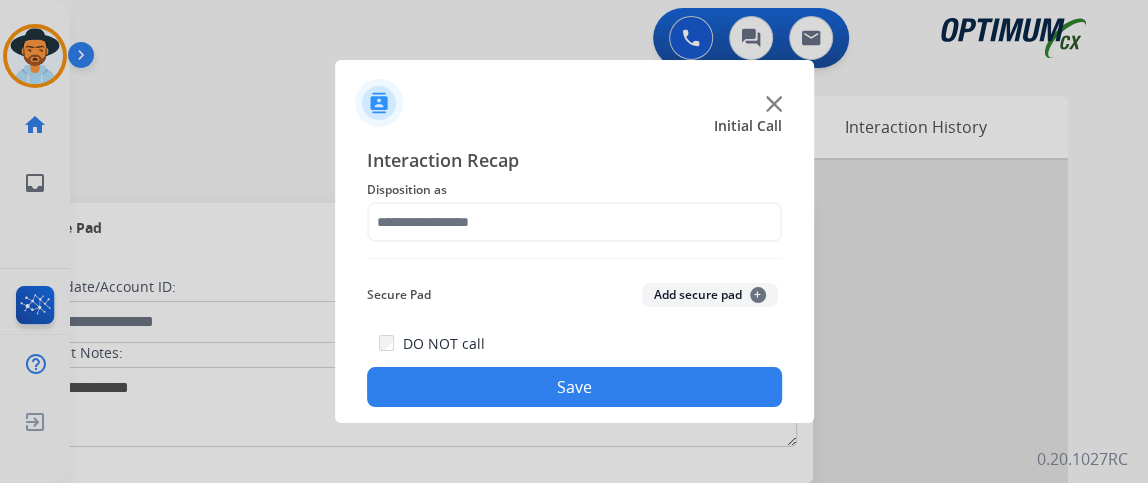 click on "Disposition as" 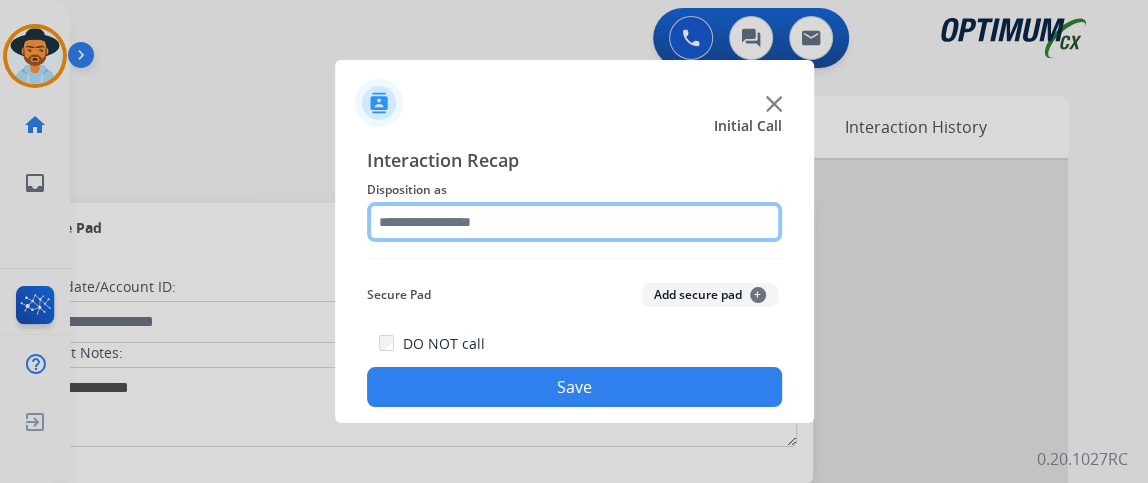 click 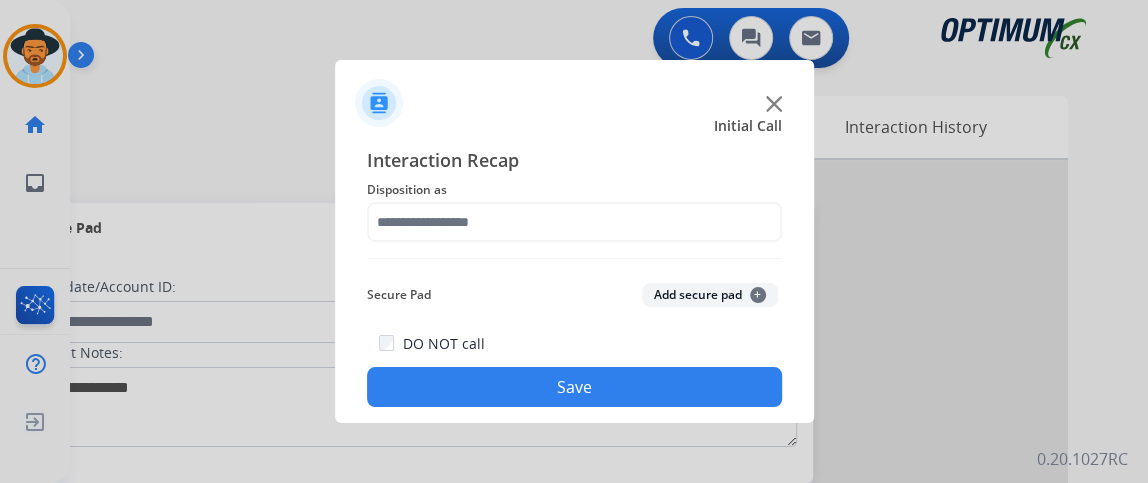 click on "Interaction Recap Disposition as    Secure Pad  Add secure pad  +  DO NOT call  Save" 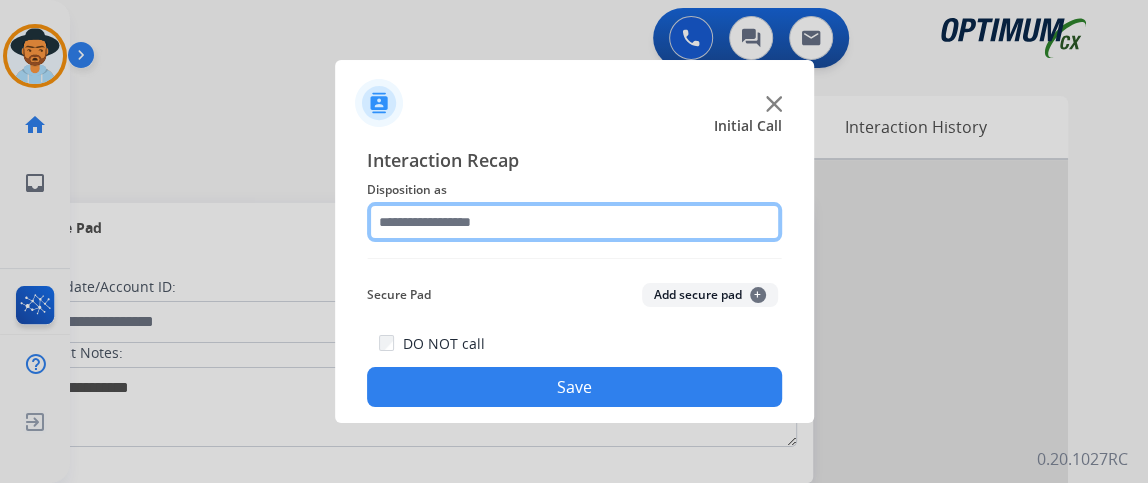 click 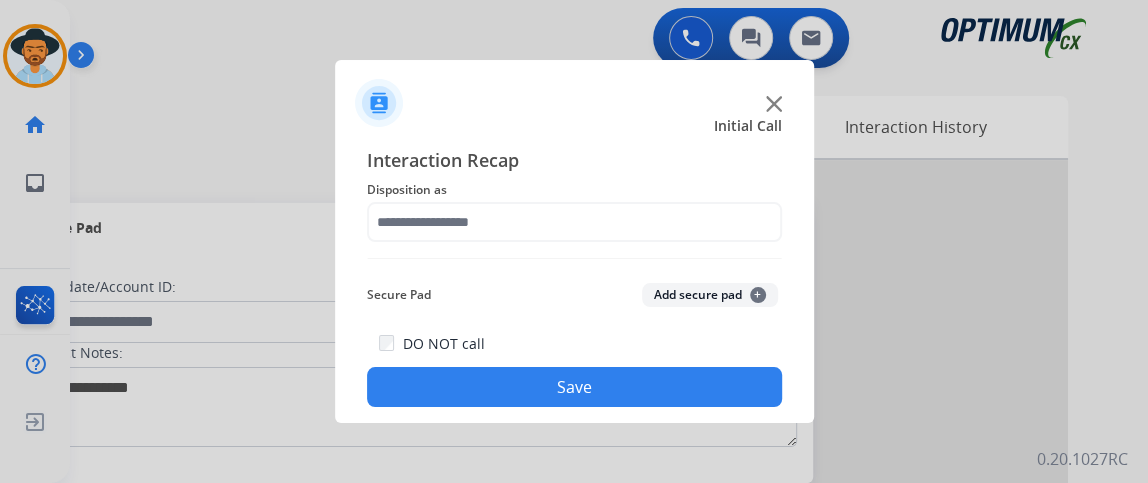 click on "Interaction Recap Disposition as    Secure Pad  Add secure pad  +  DO NOT call  Save" 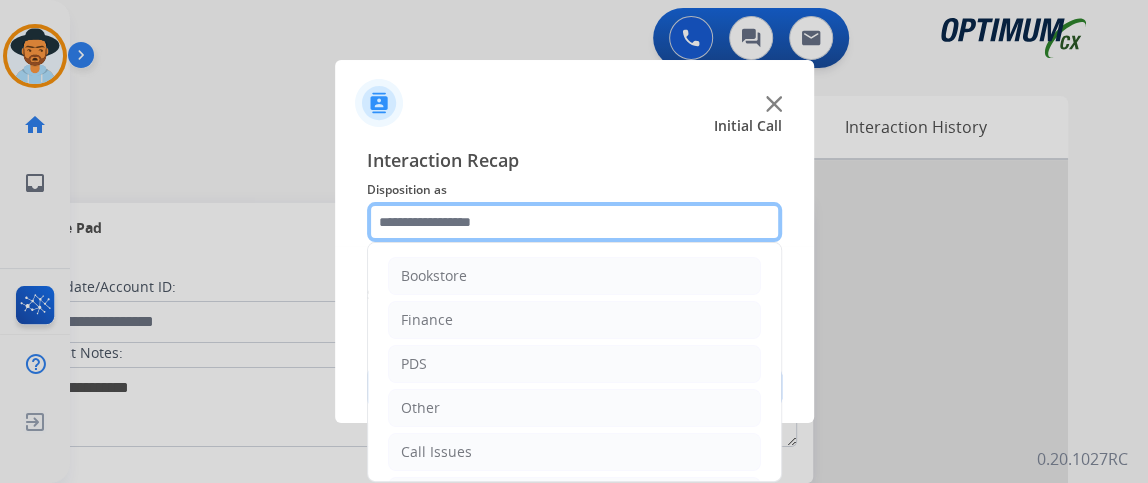click 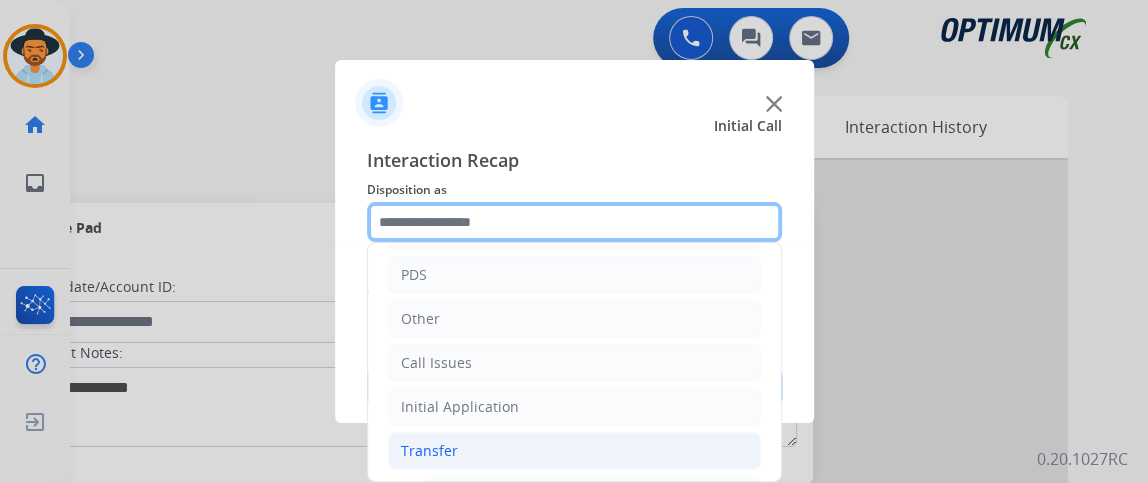 scroll, scrollTop: 138, scrollLeft: 0, axis: vertical 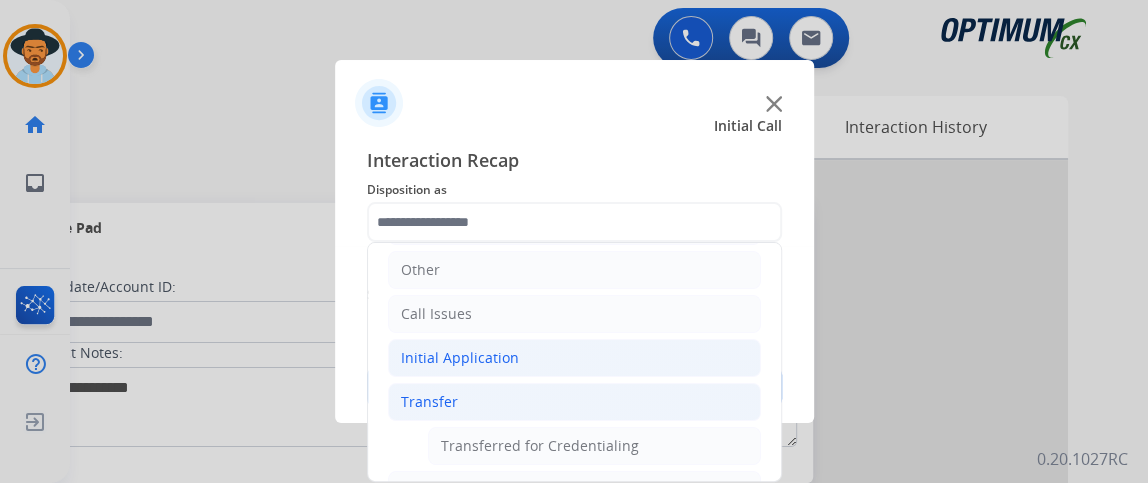 click on "Initial Application" 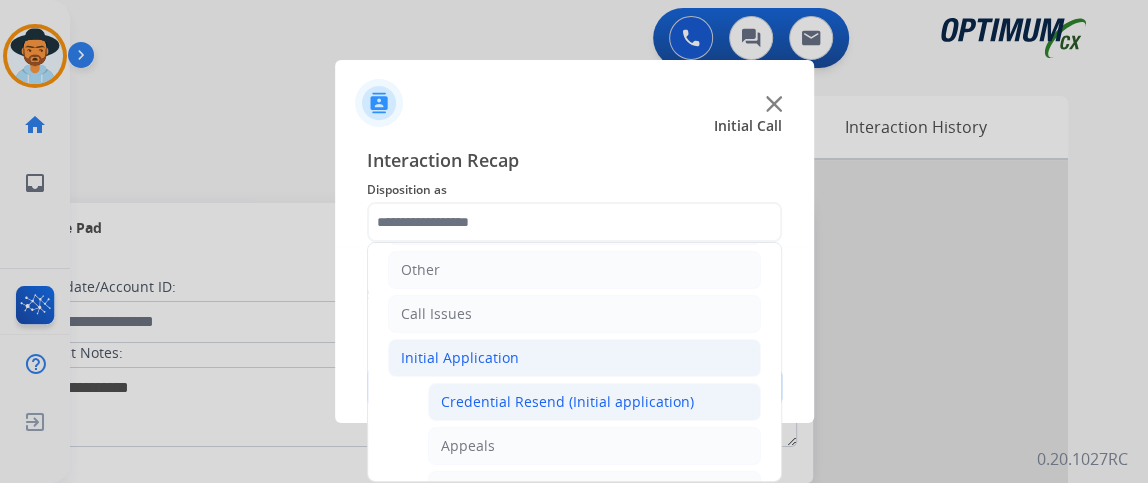 click on "Credential Resend (Initial application)" 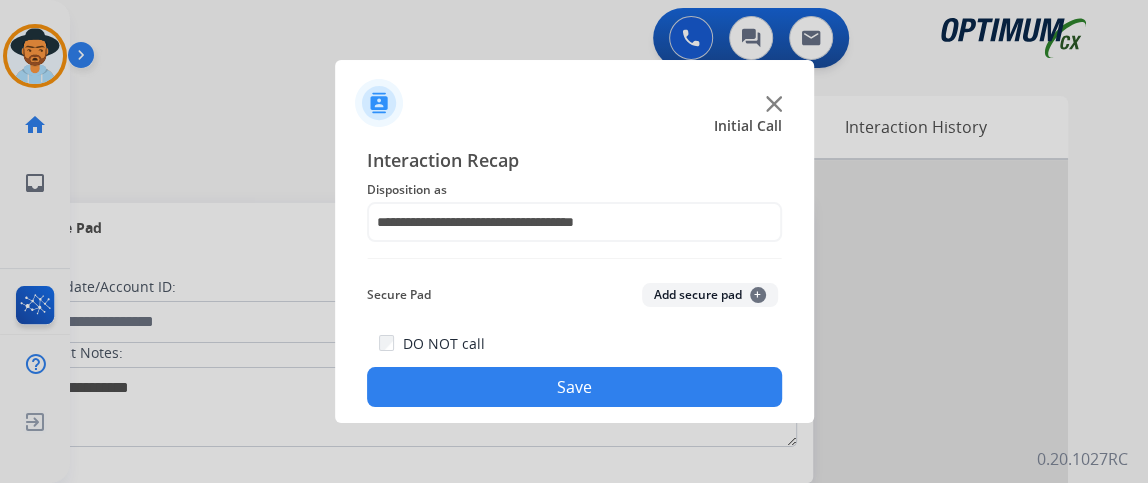 click on "Save" 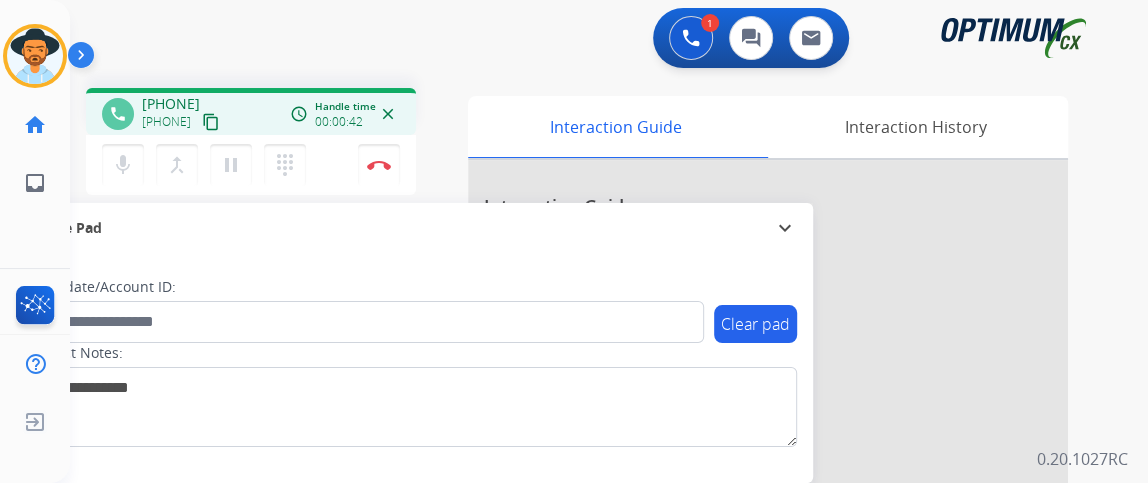 click on "content_copy" at bounding box center (211, 122) 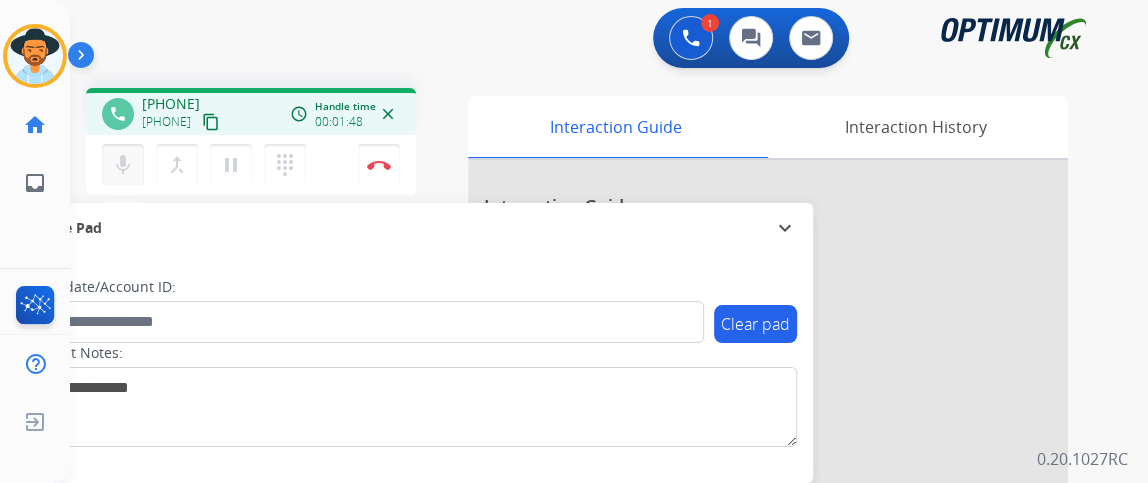 click on "mic Mute" at bounding box center [123, 165] 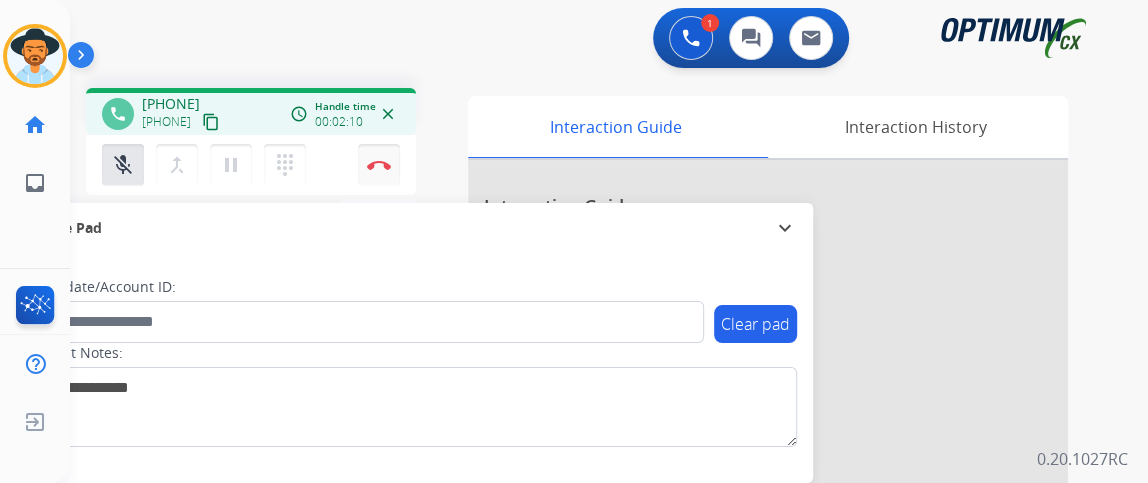click on "Disconnect" at bounding box center [379, 165] 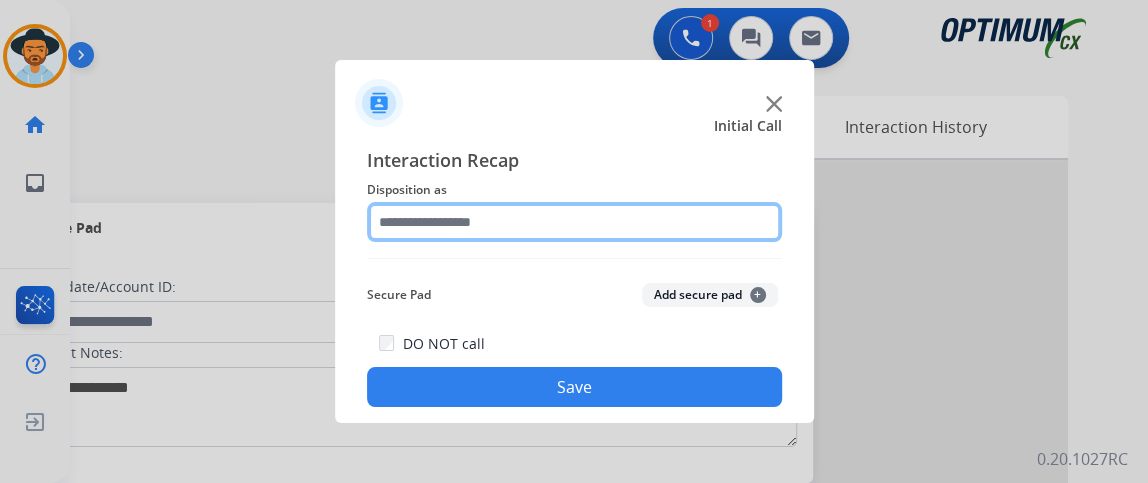 click 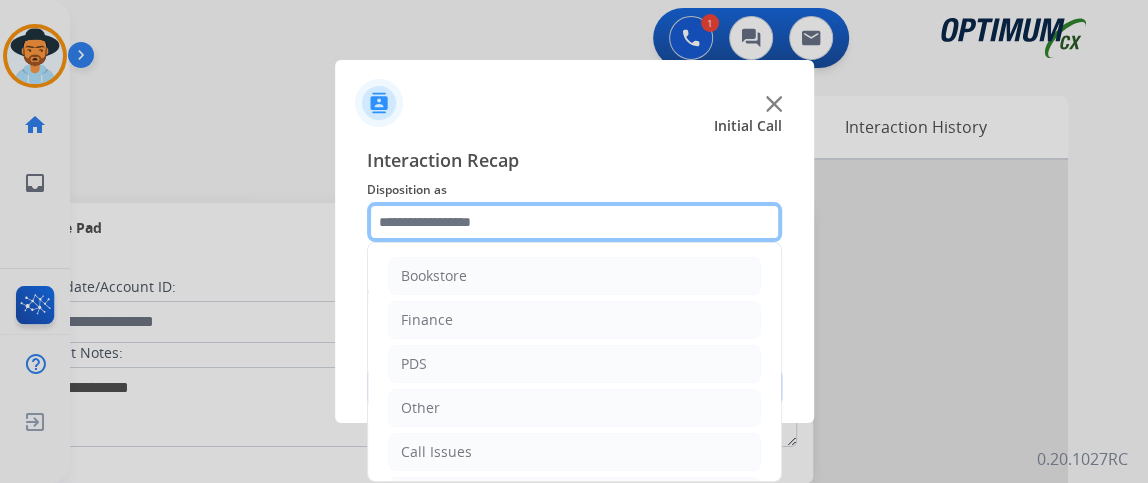 scroll, scrollTop: 131, scrollLeft: 0, axis: vertical 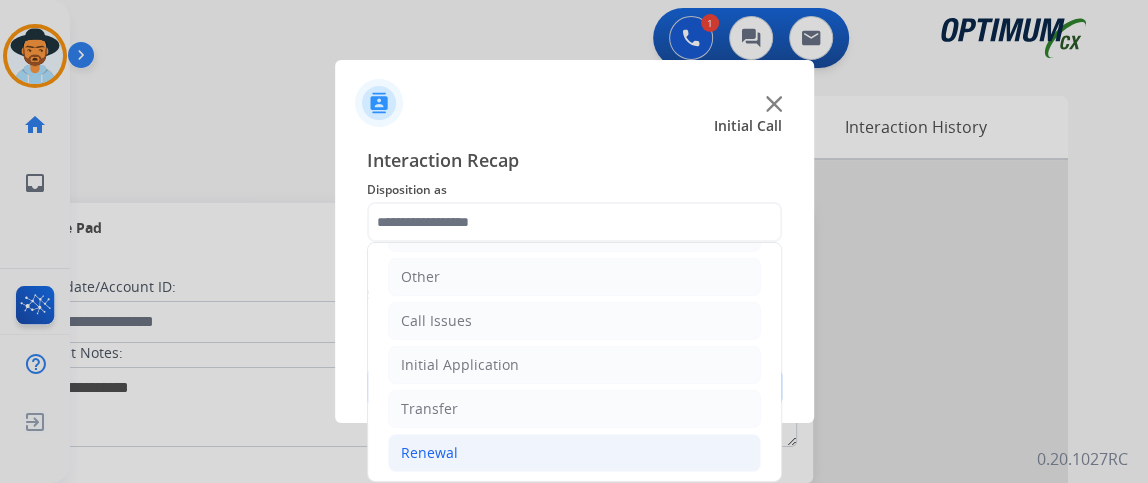 click on "Renewal" 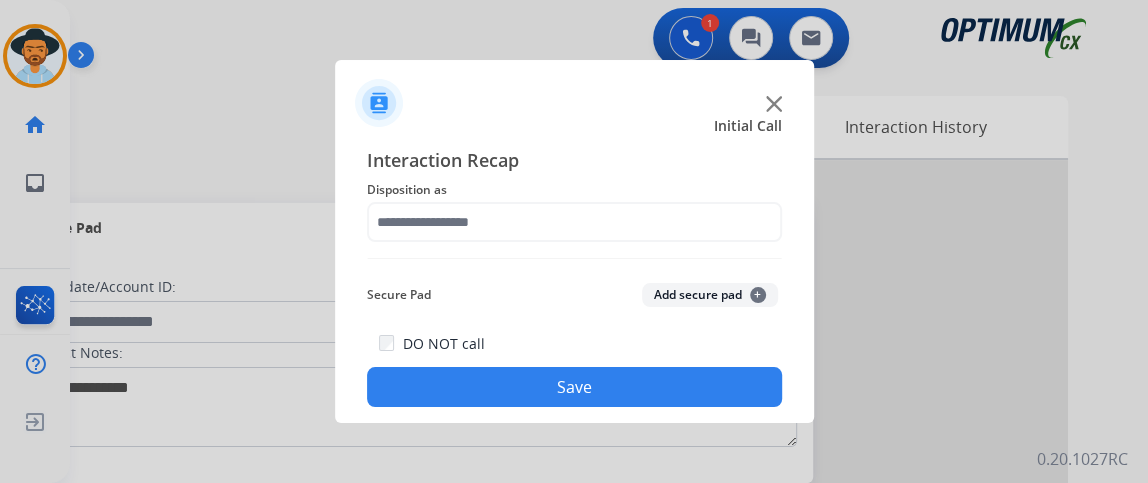 click on "Disposition as" 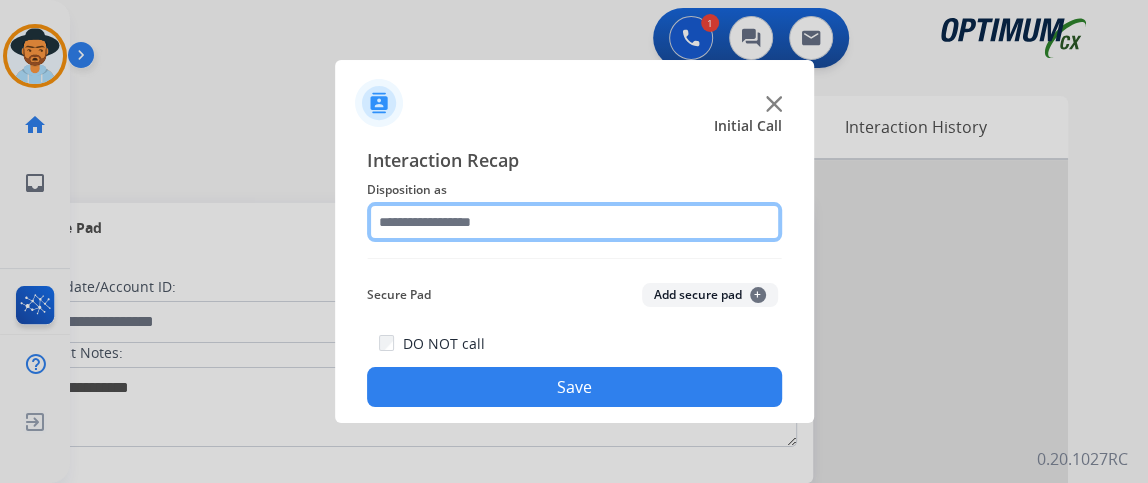 click 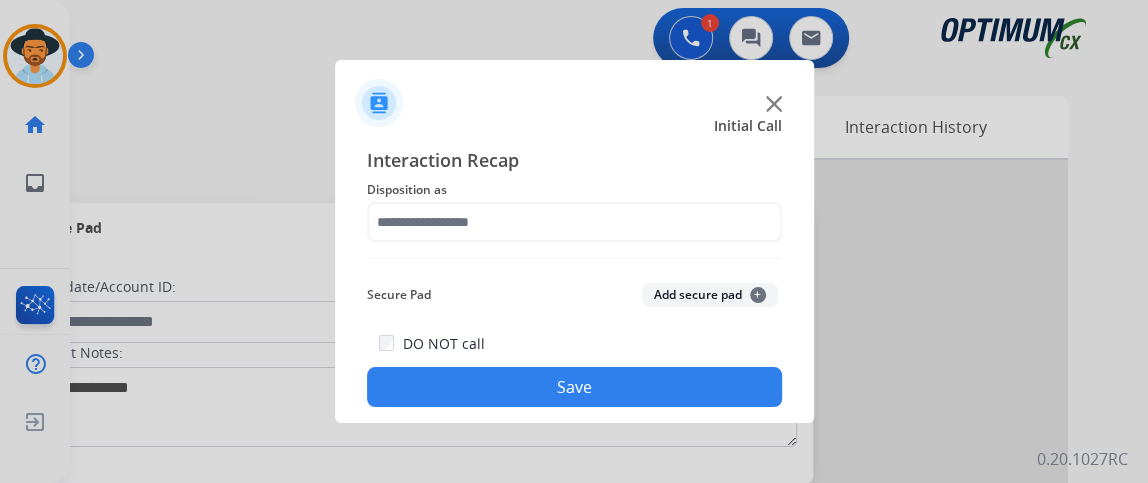 click on "Interaction Recap Disposition as    Secure Pad  Add secure pad  +  DO NOT call  Save" 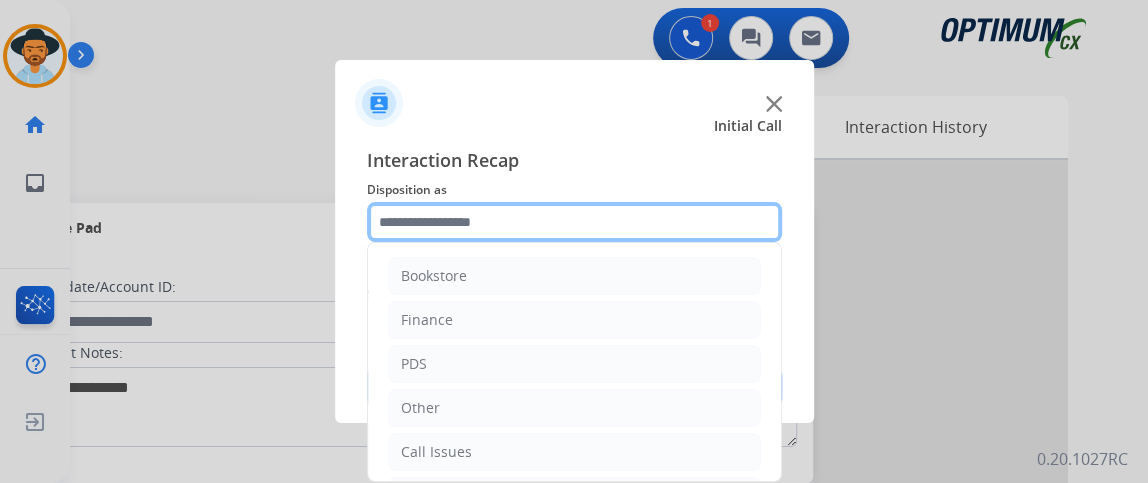 click 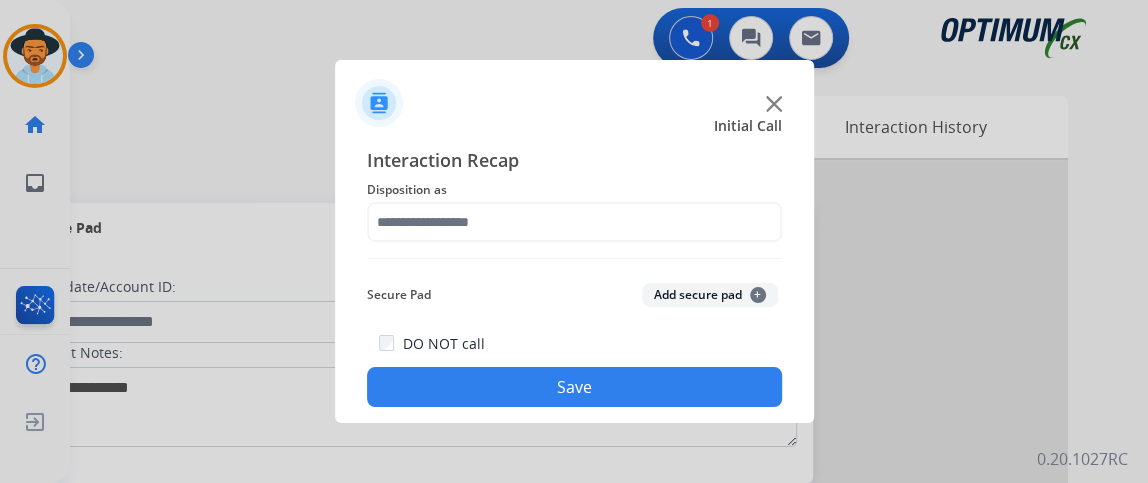 click on "Interaction Recap Disposition as    Secure Pad  Add secure pad  +  DO NOT call  Save" 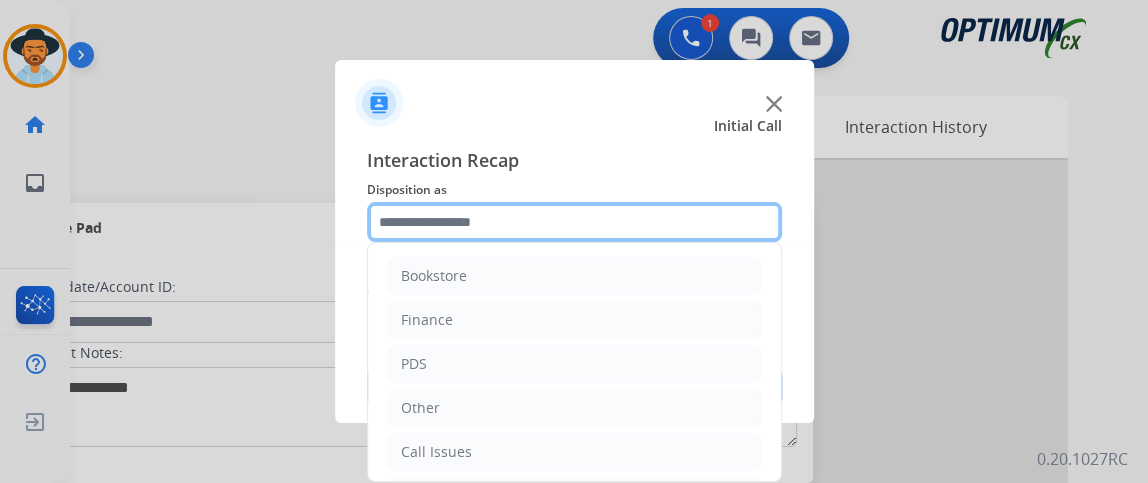 click 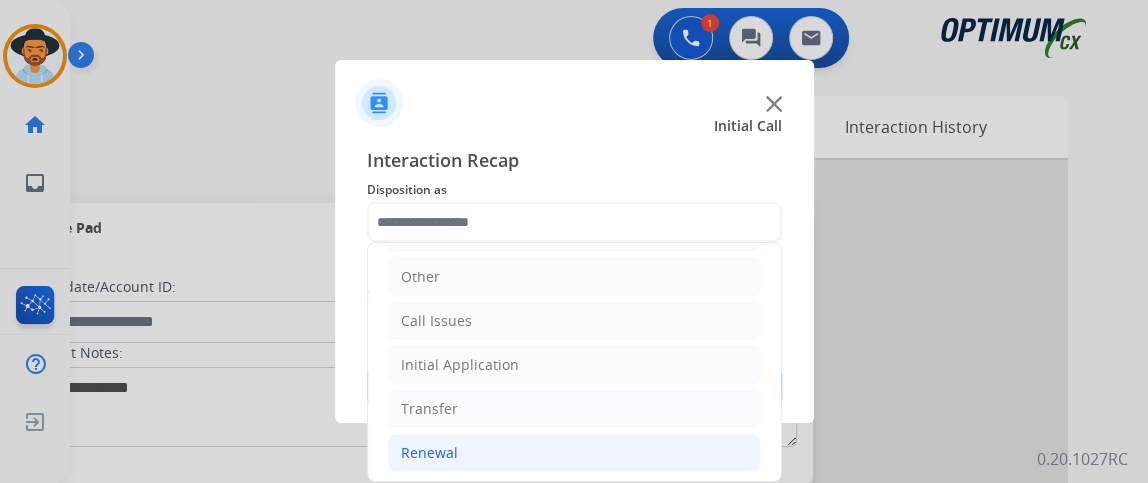 click on "Renewal" 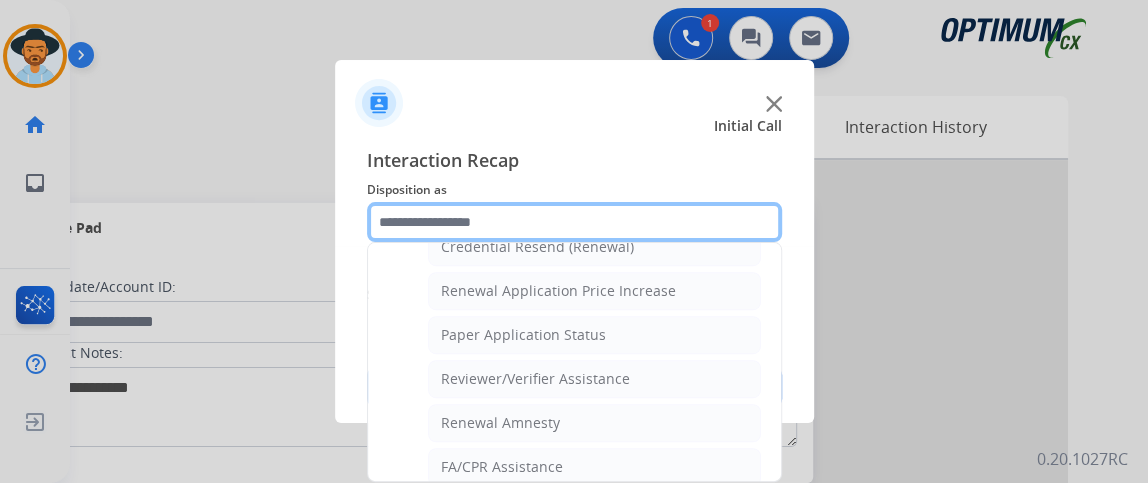 scroll, scrollTop: 758, scrollLeft: 0, axis: vertical 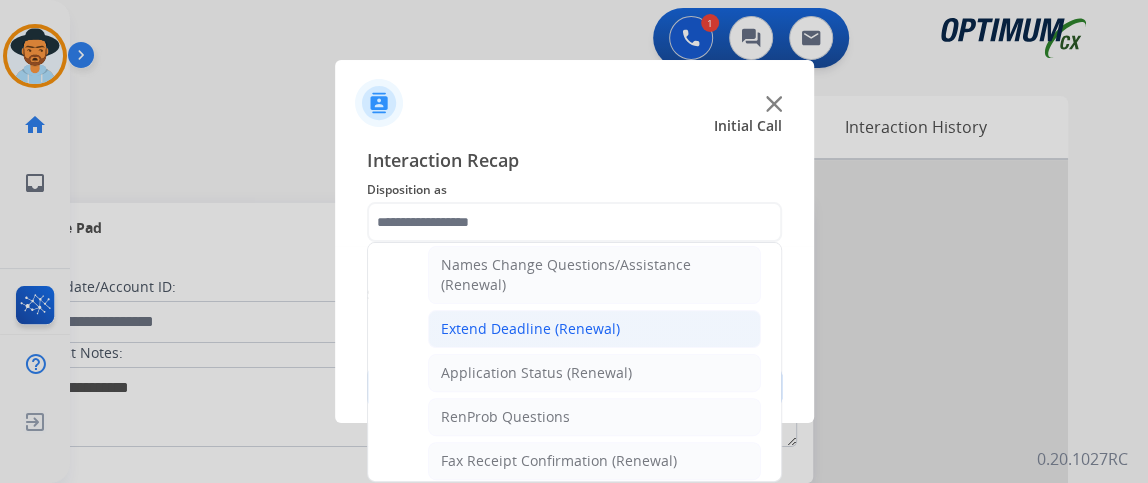 click on "Extend Deadline (Renewal)" 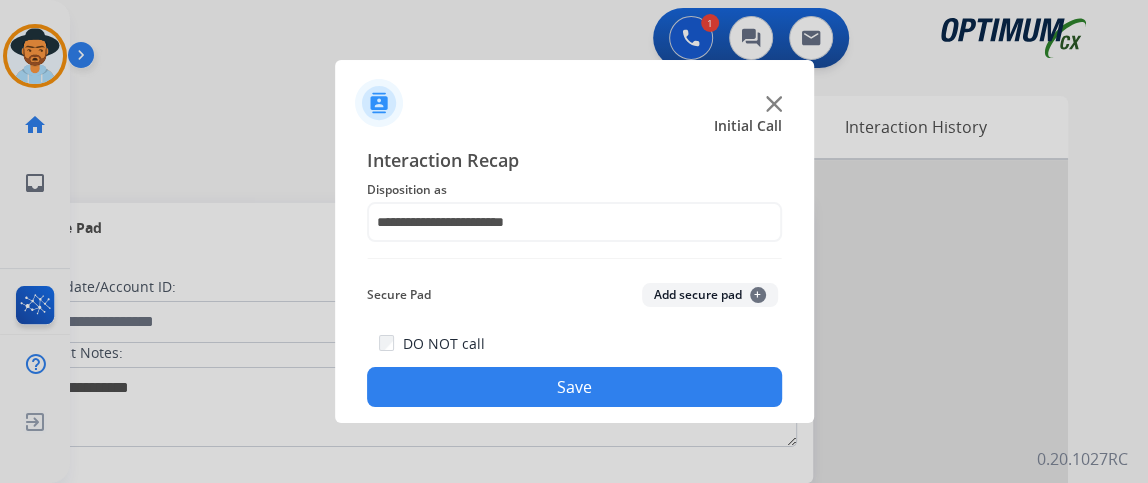 click on "Save" 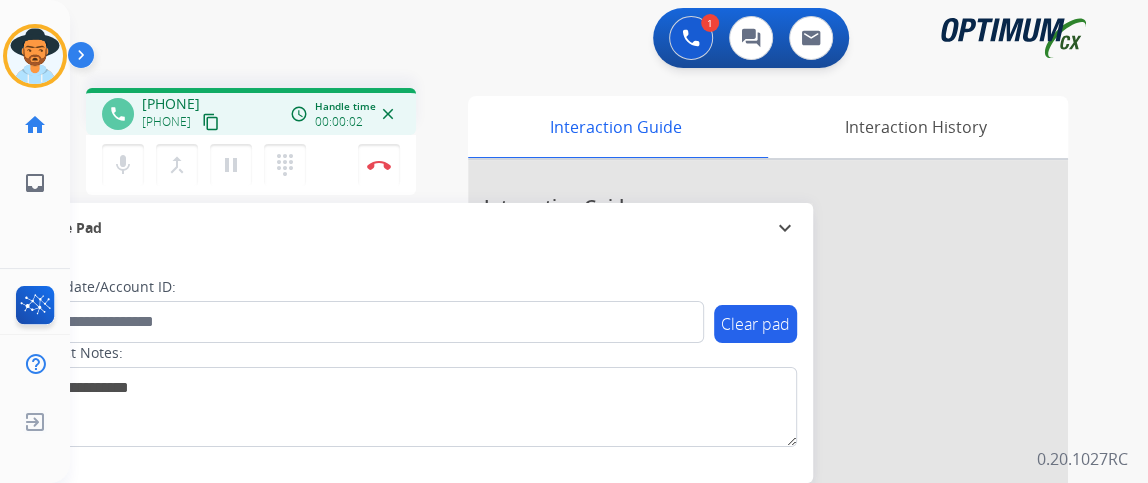 click on "content_copy" at bounding box center [211, 122] 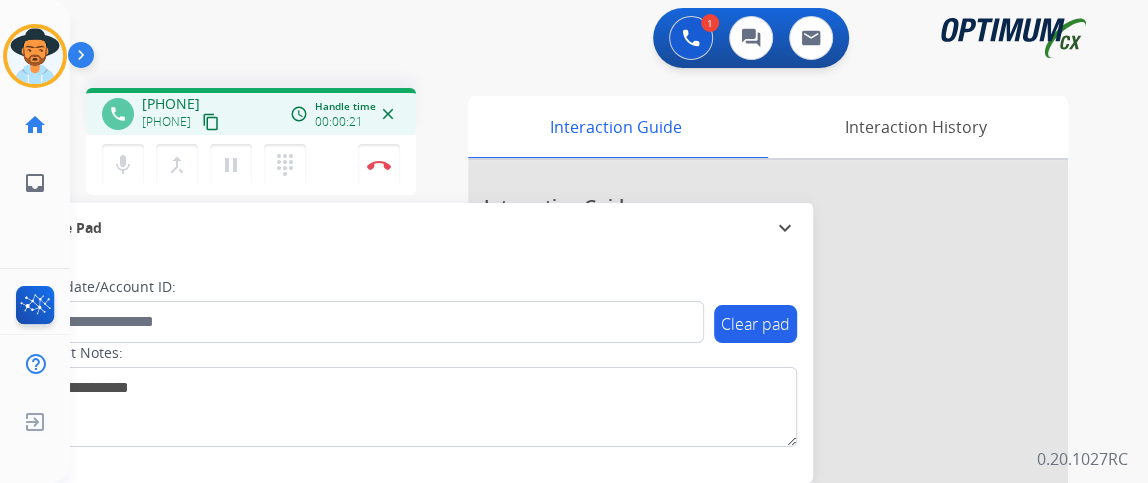 click on "content_copy" at bounding box center [211, 122] 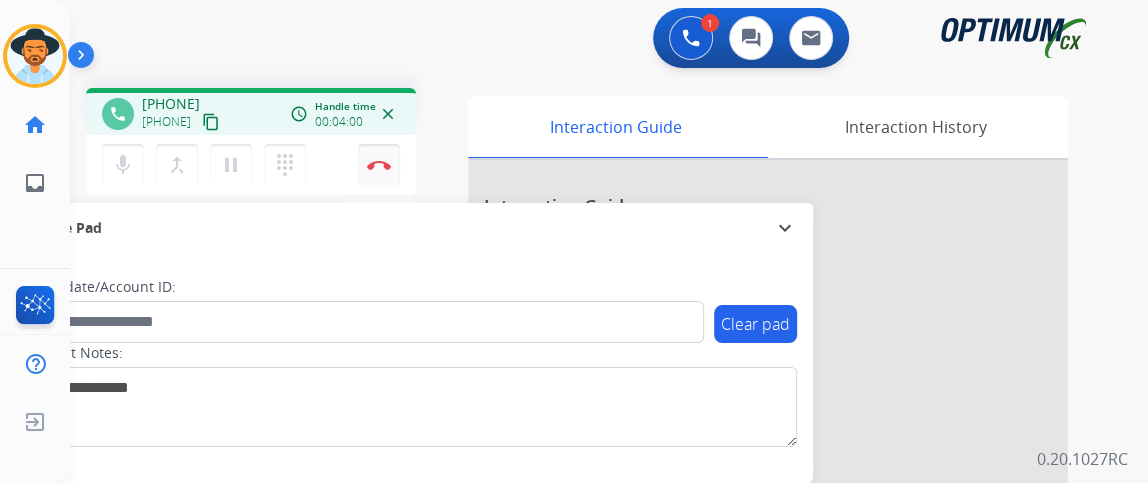 click on "Disconnect" at bounding box center (379, 165) 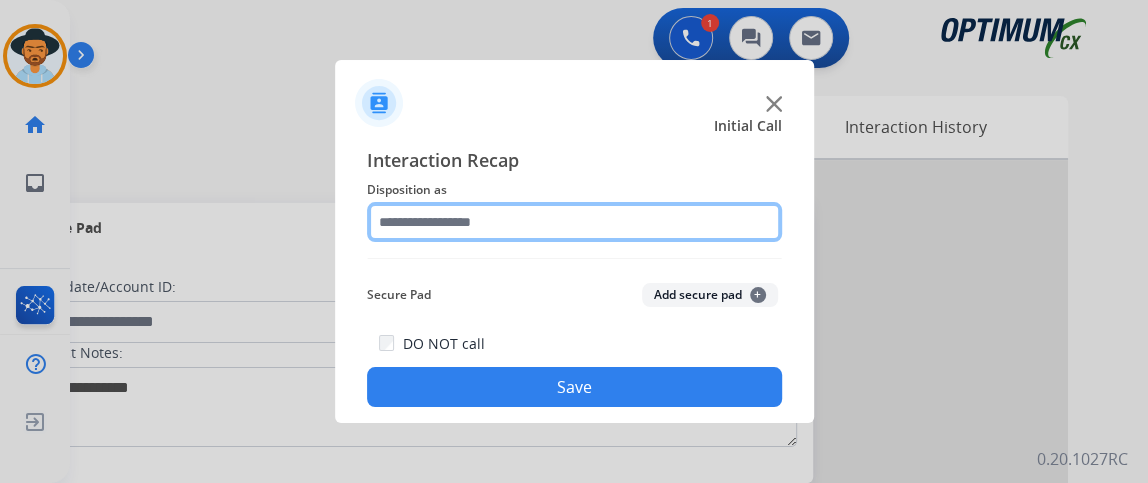 click 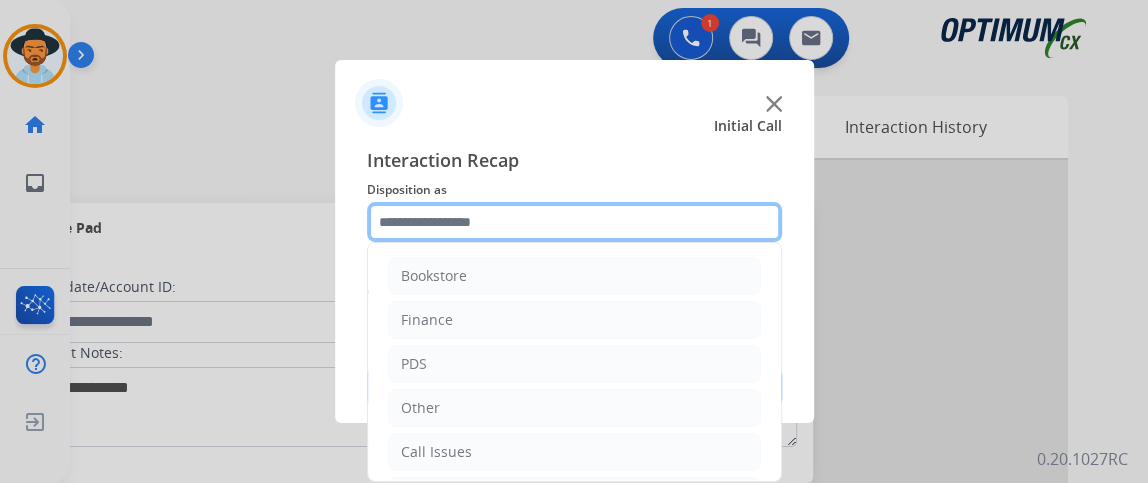 scroll, scrollTop: 131, scrollLeft: 0, axis: vertical 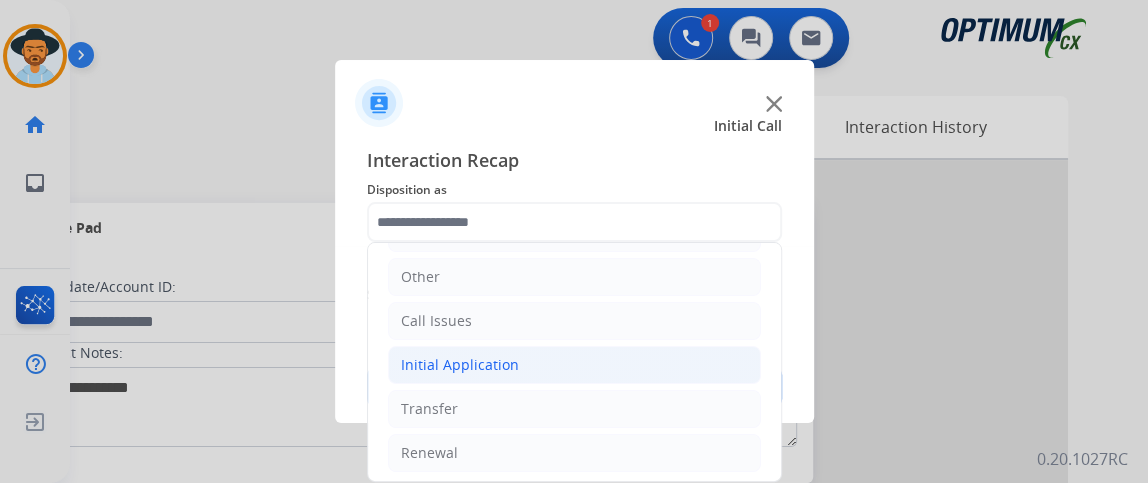 click on "Initial Application" 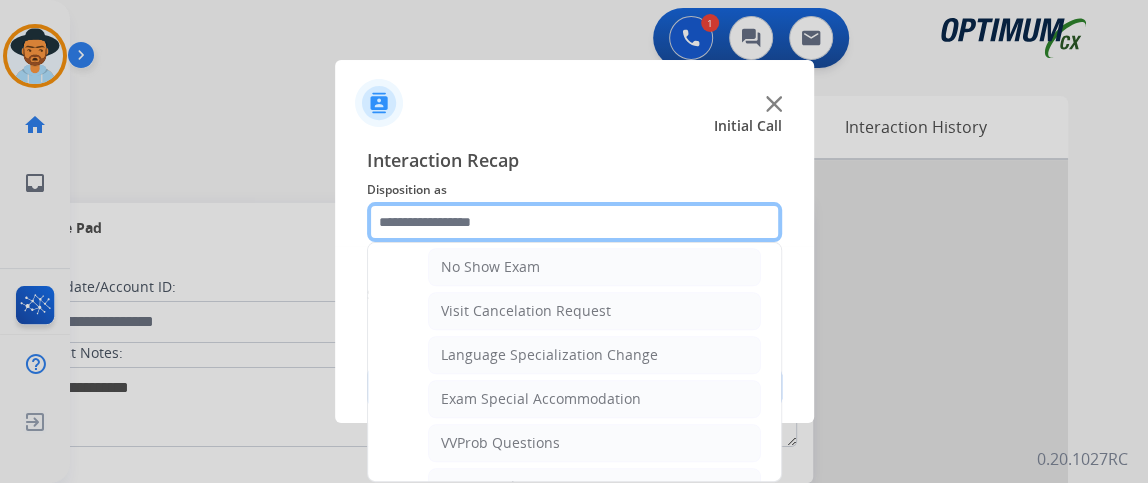 scroll, scrollTop: 990, scrollLeft: 0, axis: vertical 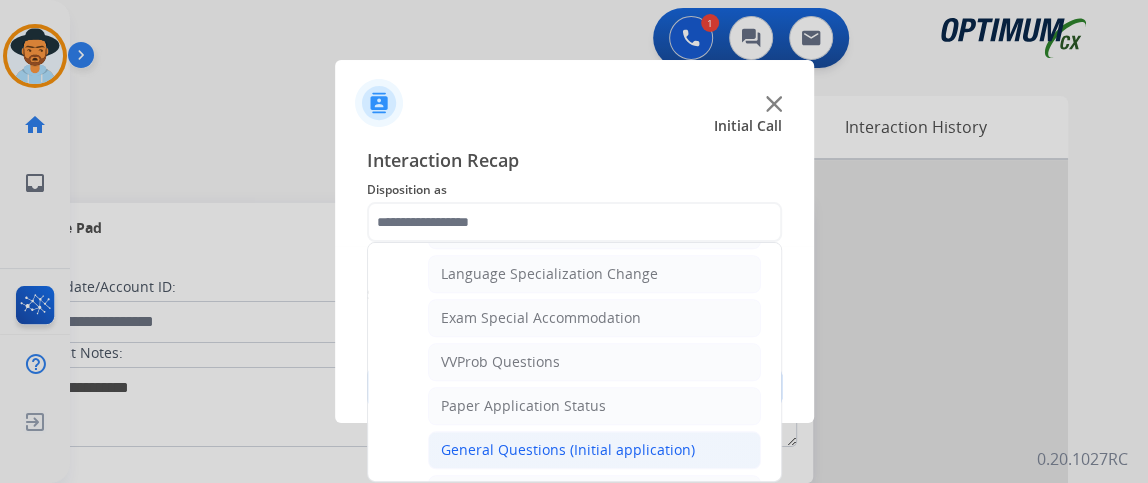 click on "General Questions (Initial application)" 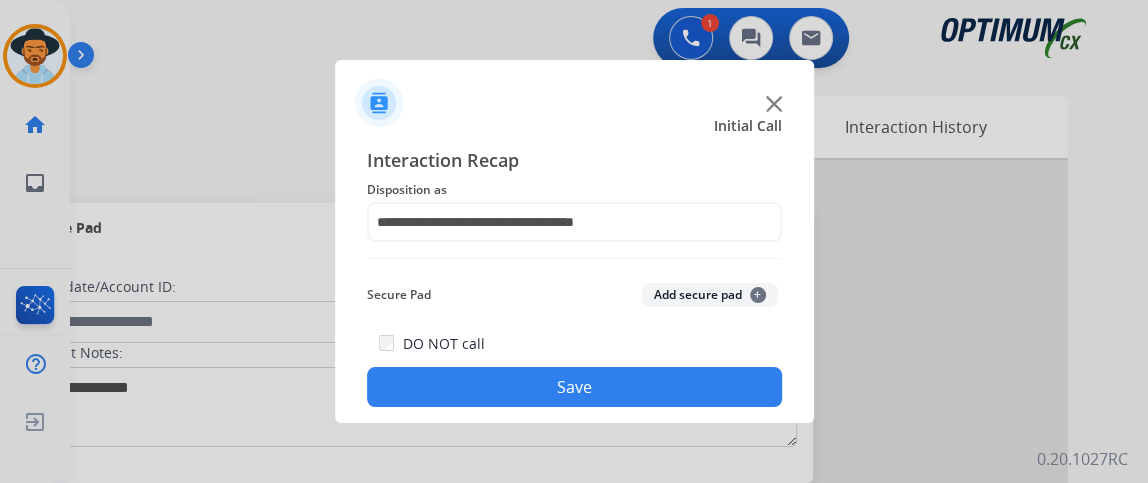 click on "Save" 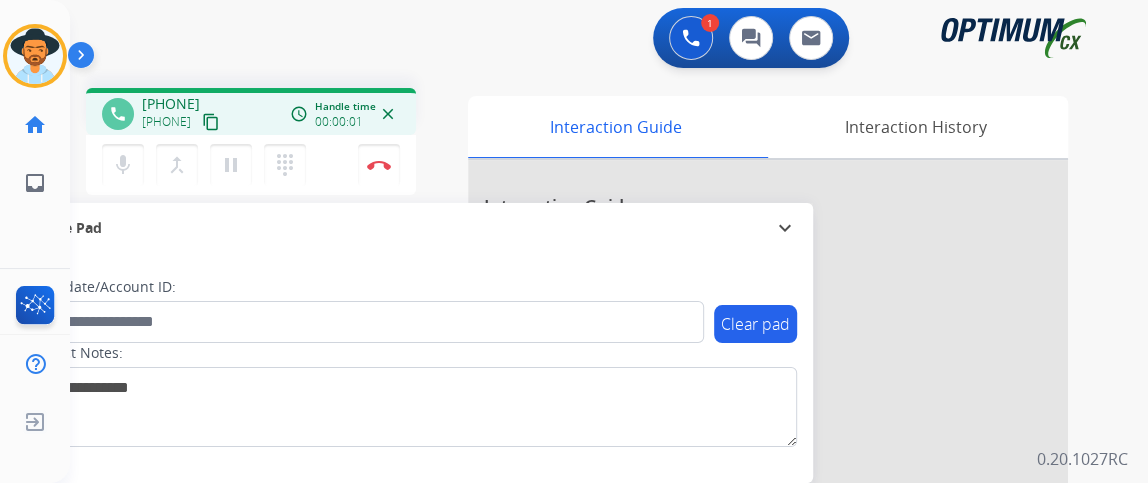 click on "content_copy" at bounding box center (211, 122) 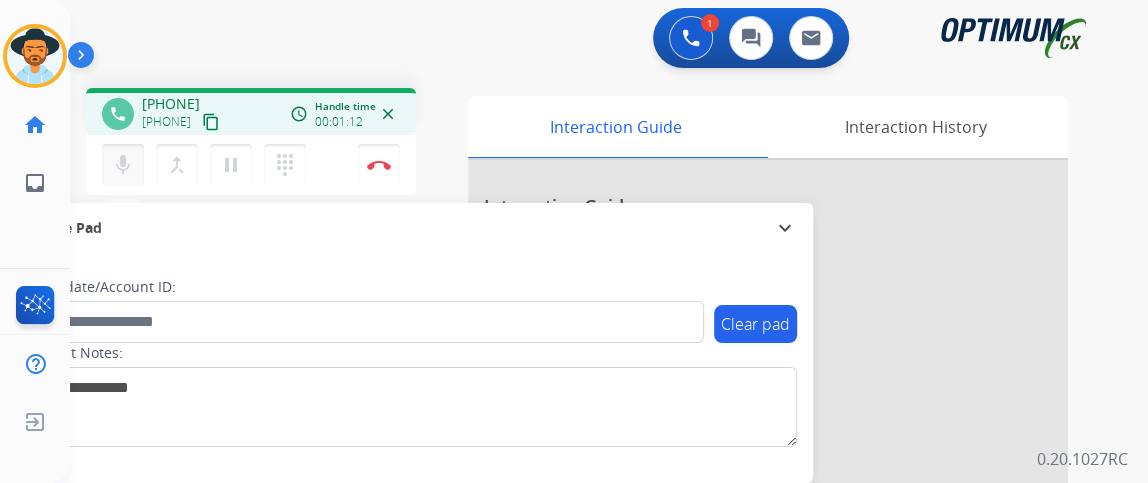 click on "mic Mute" at bounding box center [123, 165] 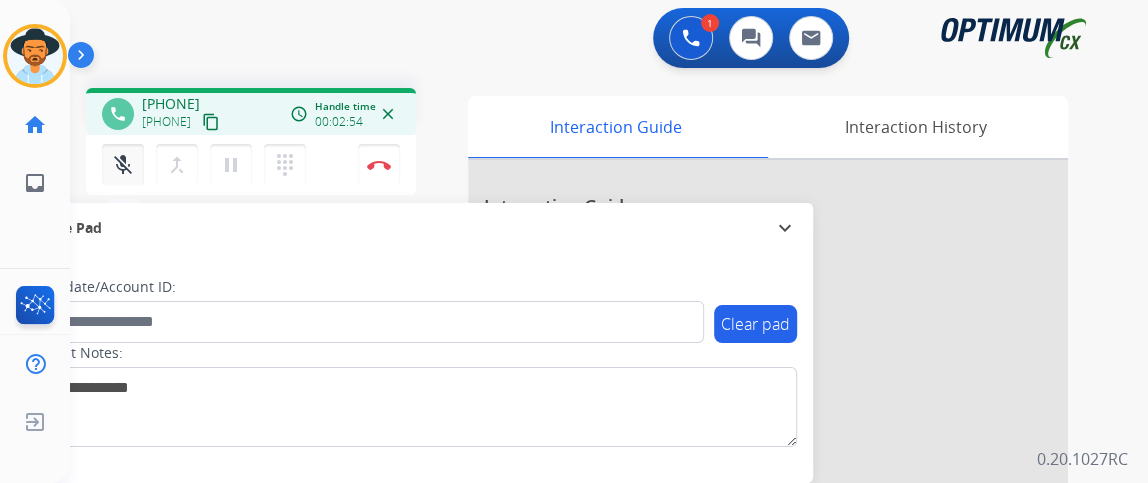 click on "mic_off Mute" at bounding box center (123, 165) 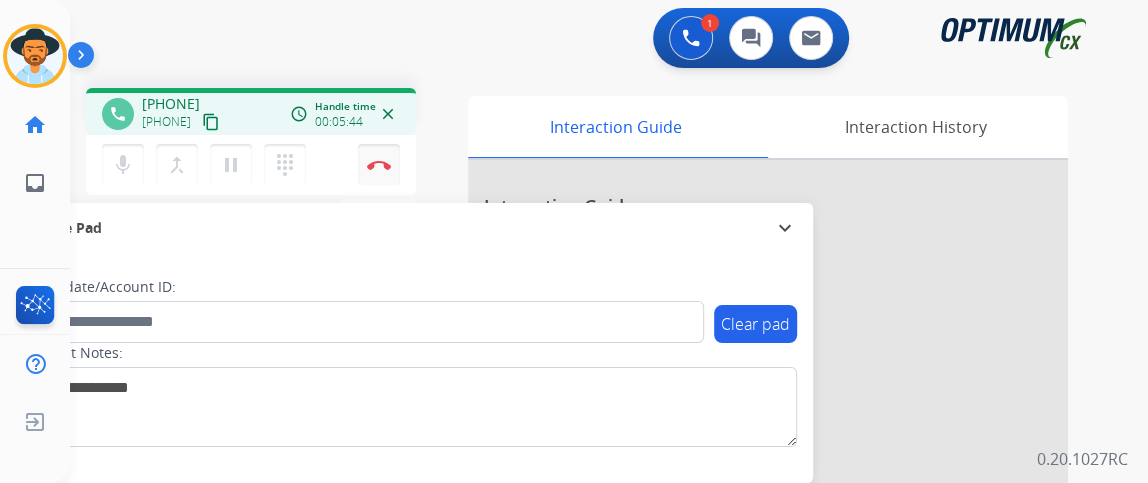 click on "Disconnect" at bounding box center [379, 165] 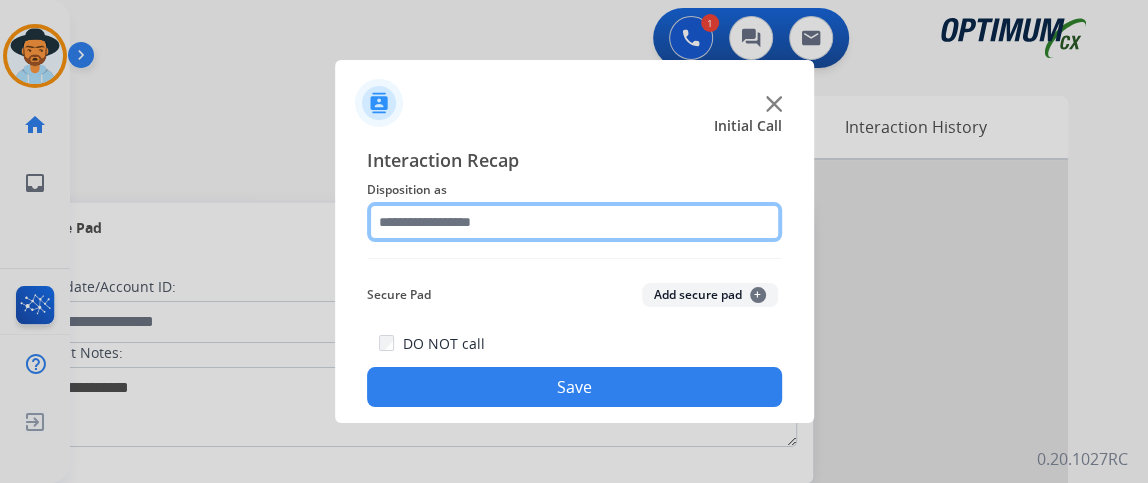 click 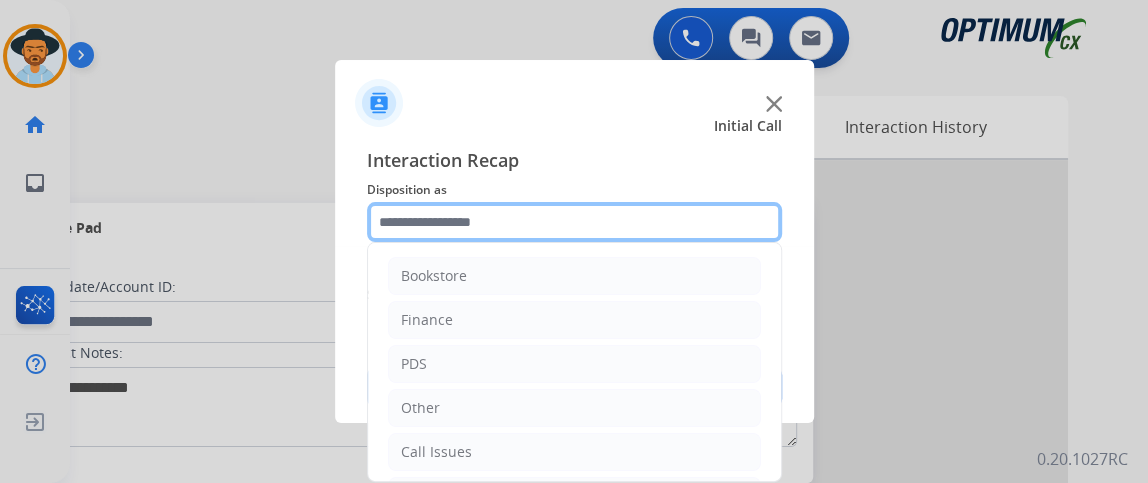 scroll, scrollTop: 131, scrollLeft: 0, axis: vertical 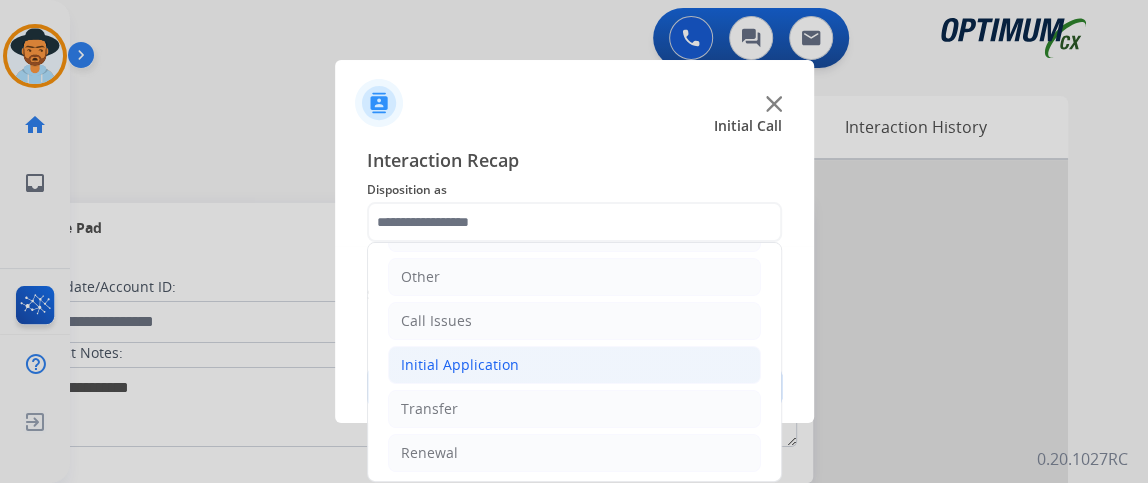 click on "Initial Application" 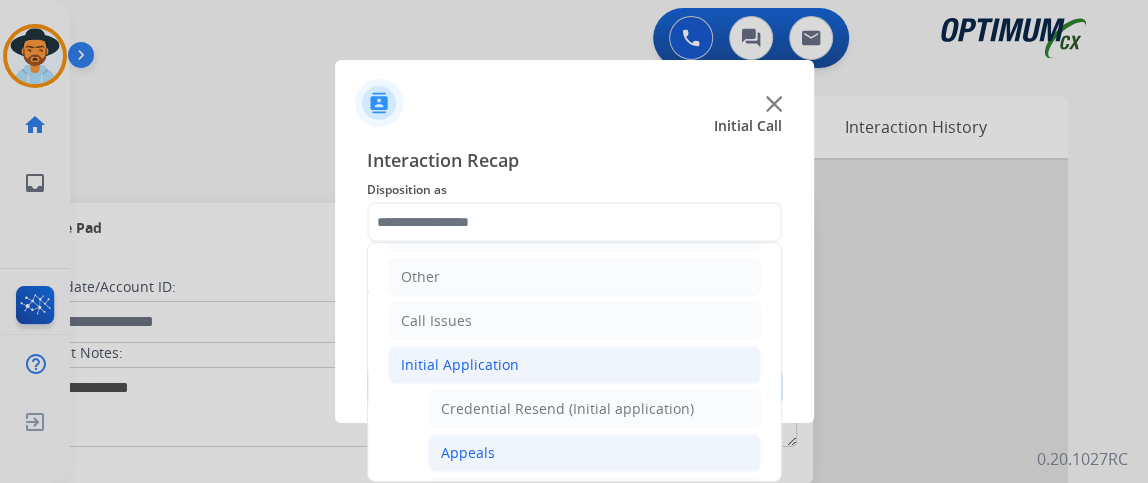 click on "Appeals" 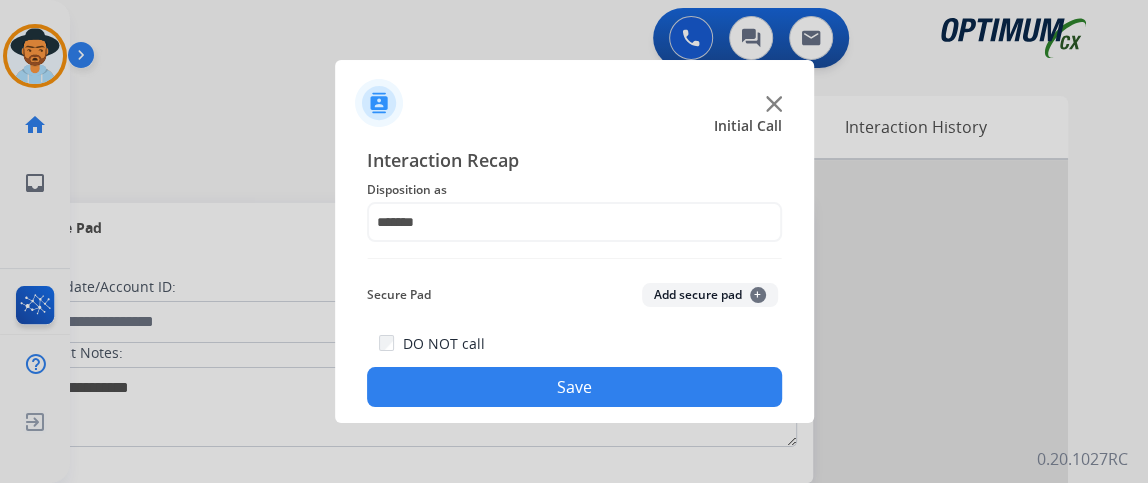 click on "Save" 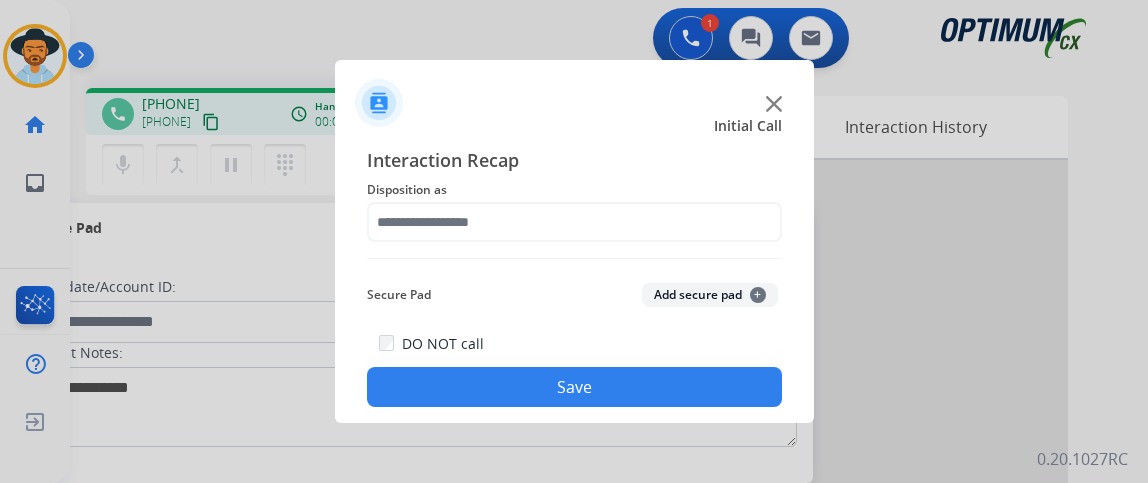 scroll, scrollTop: 0, scrollLeft: 0, axis: both 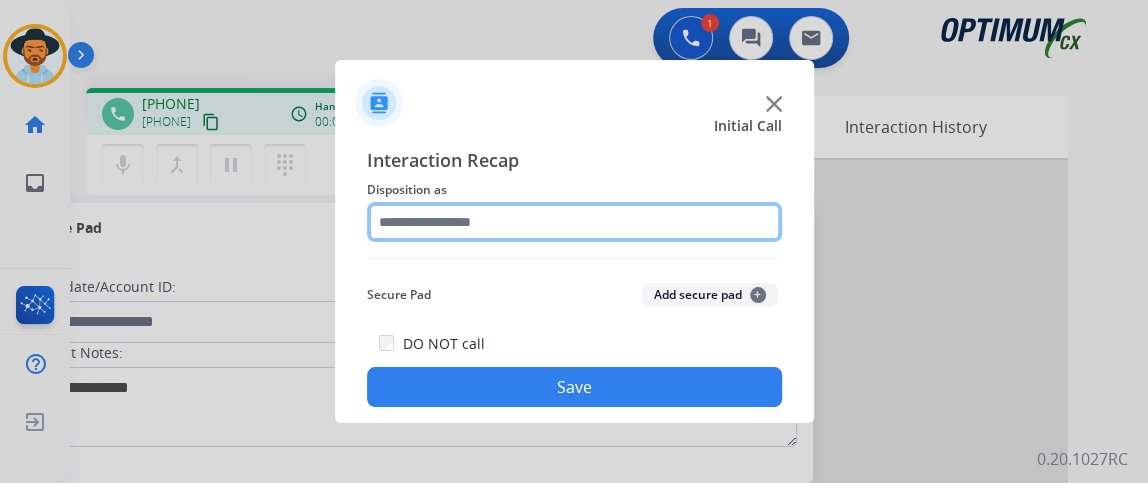 click 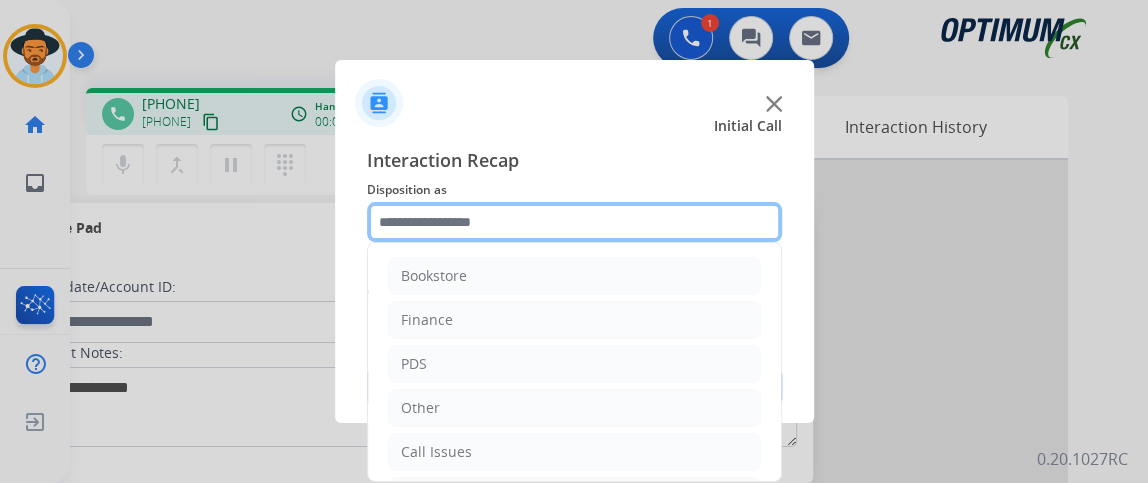scroll, scrollTop: 107, scrollLeft: 0, axis: vertical 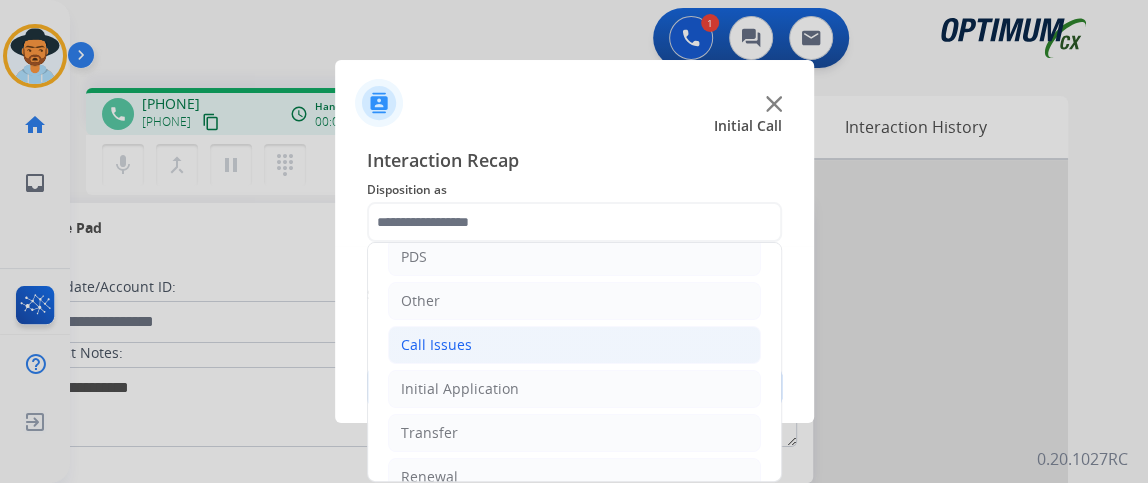 click on "Call Issues" 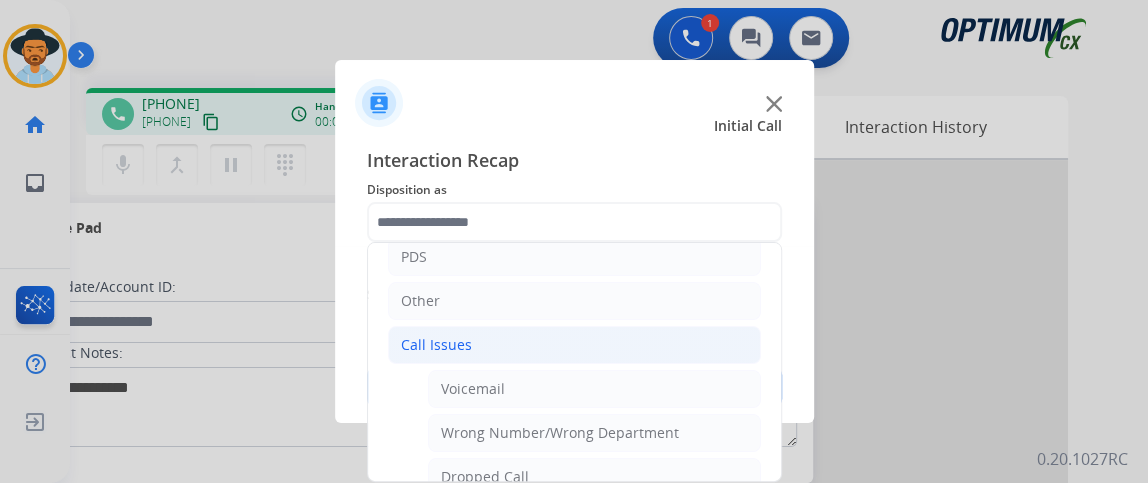 click on "Call Issues" 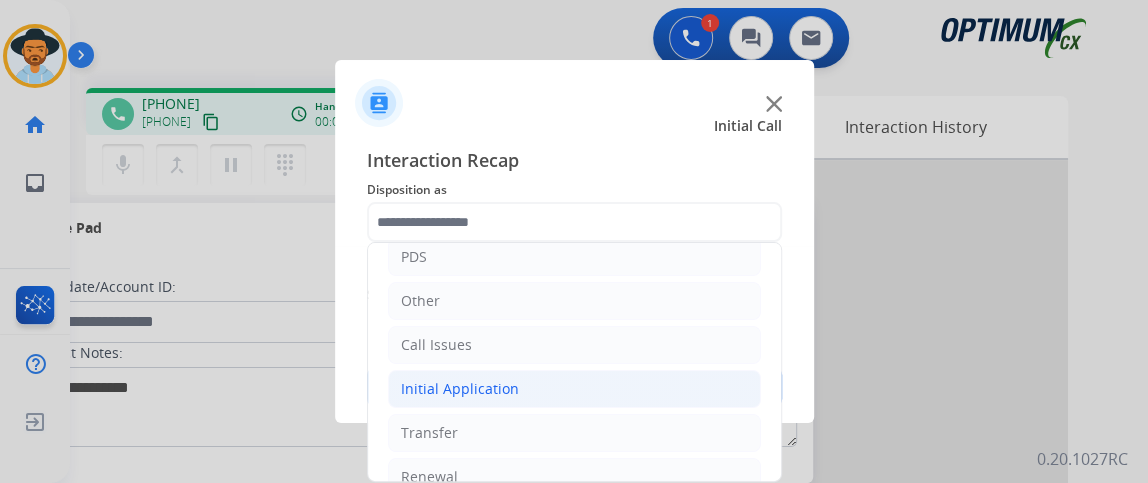 click on "Initial Application" 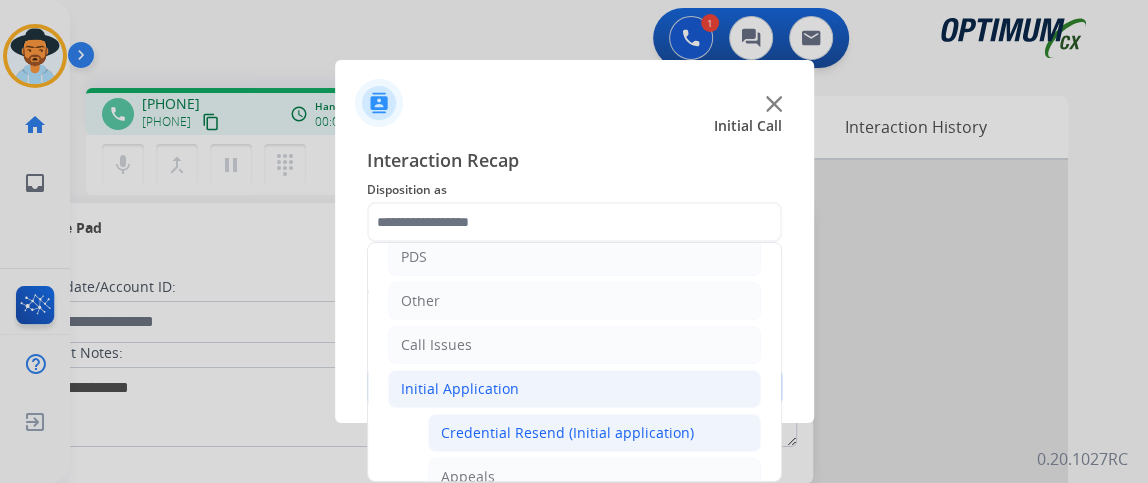 click on "Credential Resend (Initial application)" 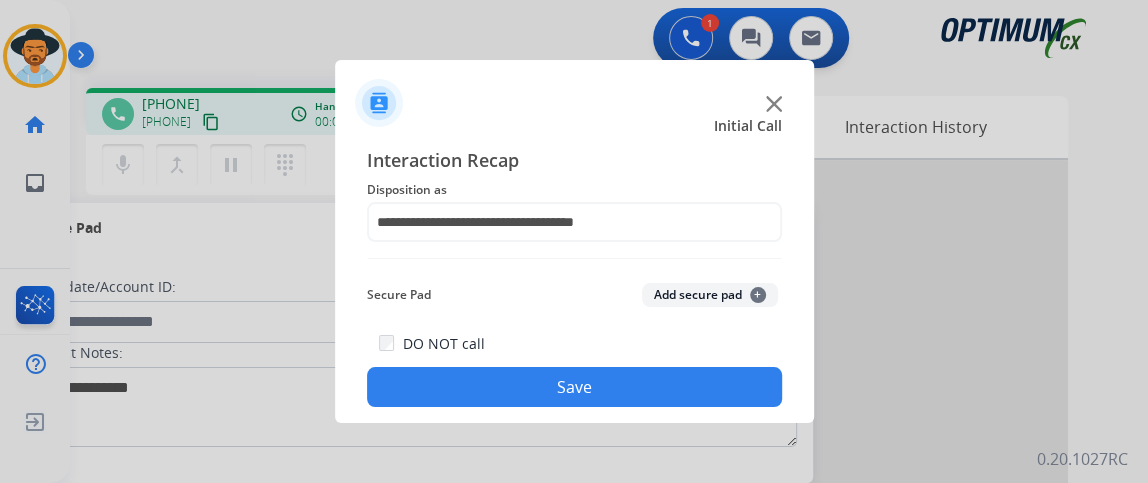 click on "Save" 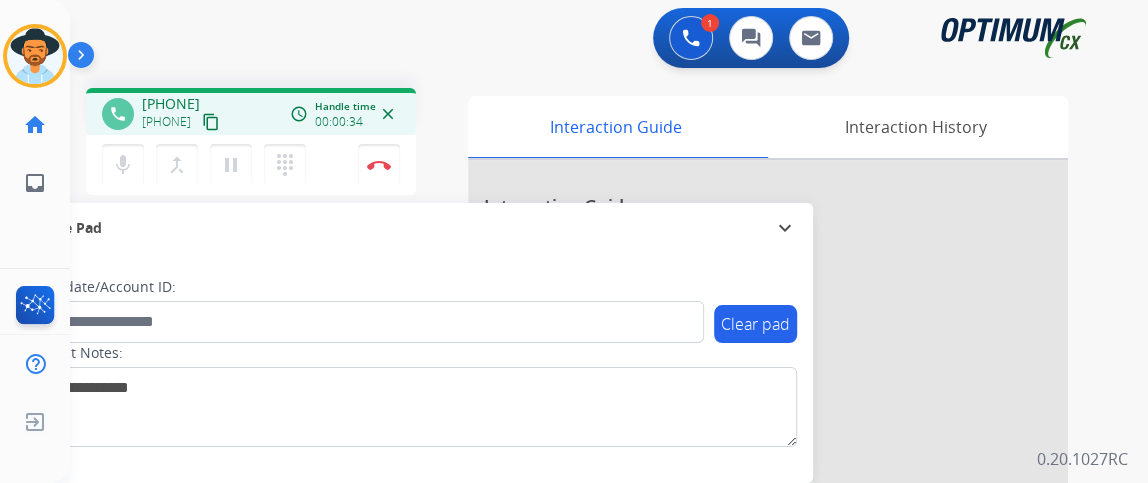 click on "content_copy" at bounding box center [211, 122] 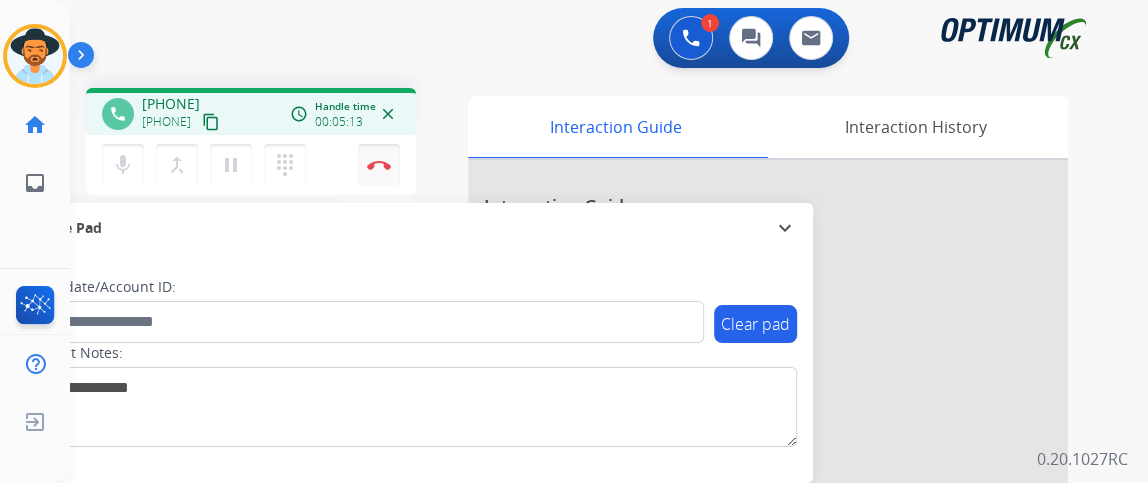 click on "Disconnect" at bounding box center [379, 165] 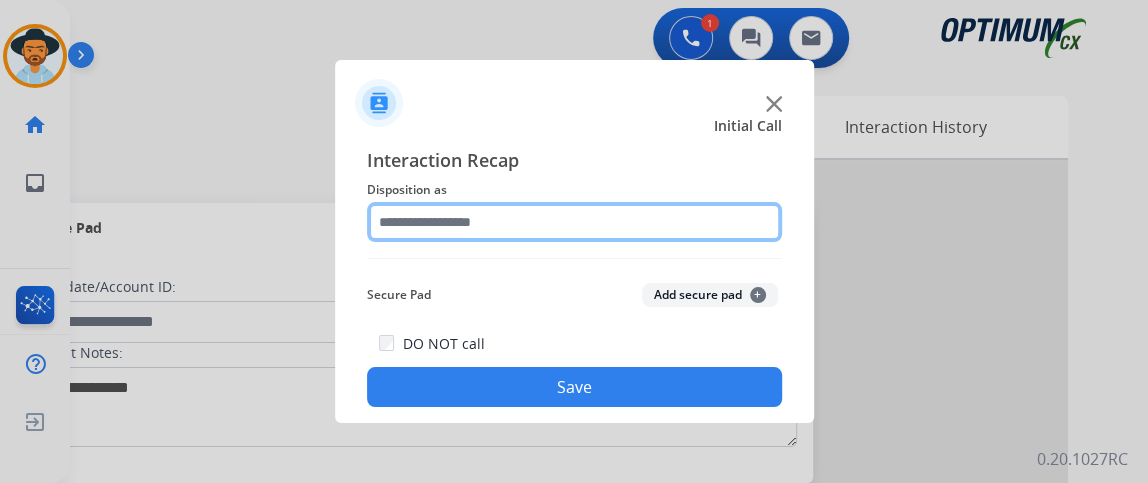 click 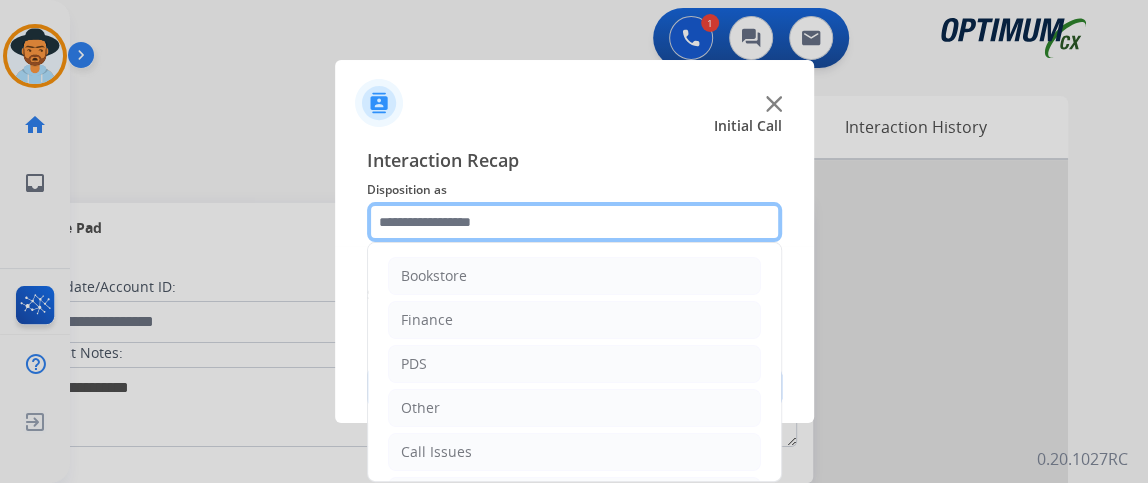 scroll, scrollTop: 131, scrollLeft: 0, axis: vertical 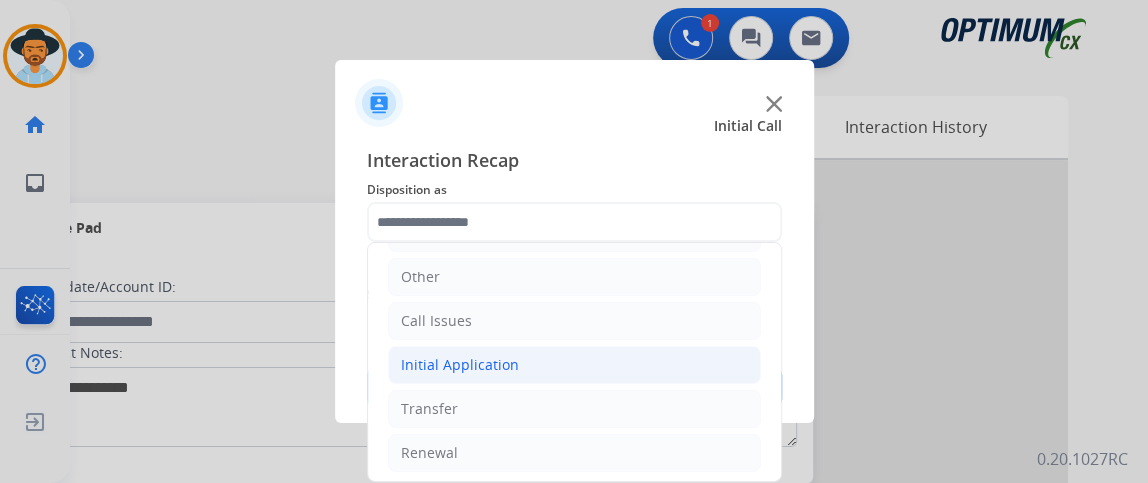 click on "Initial Application" 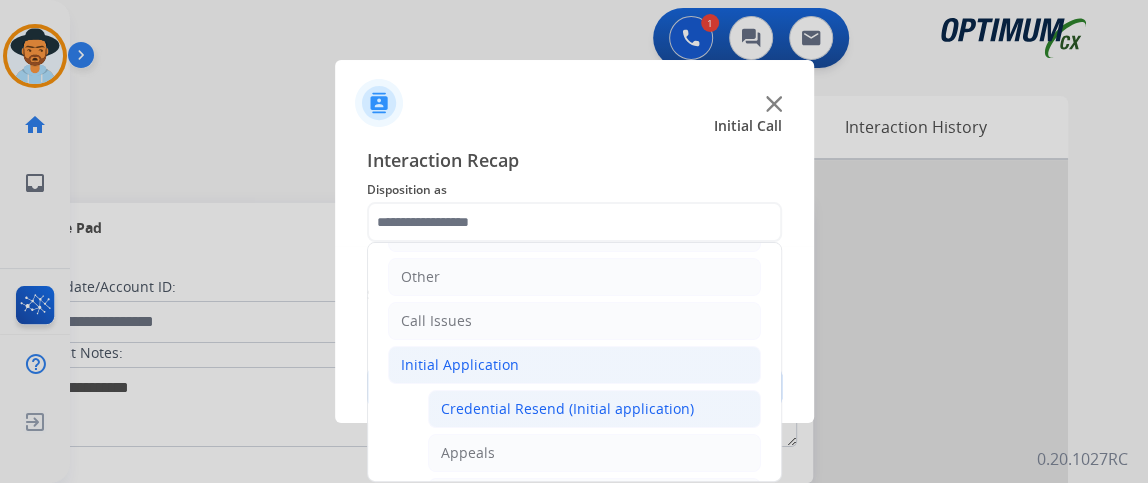 click on "Credential Resend (Initial application)" 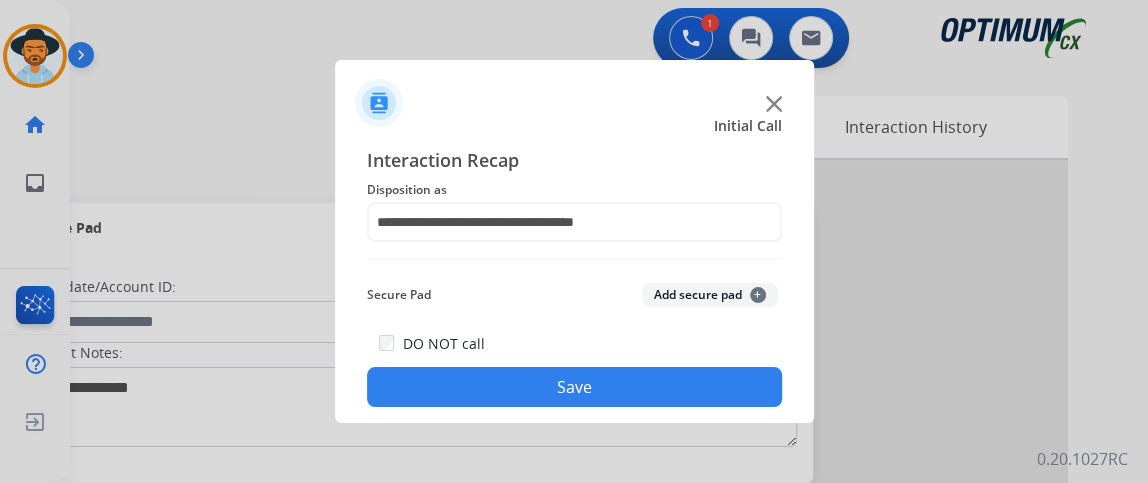 click on "Save" 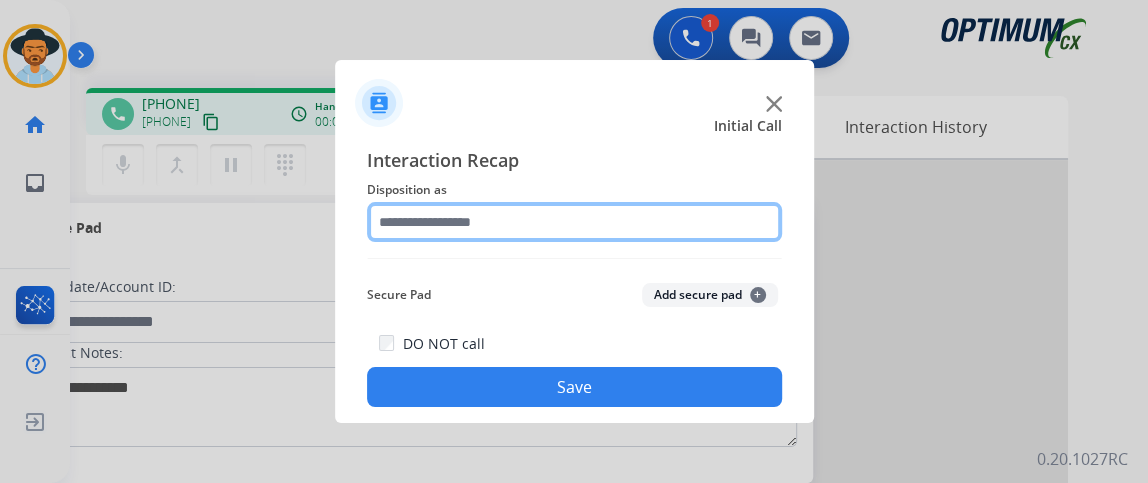 click 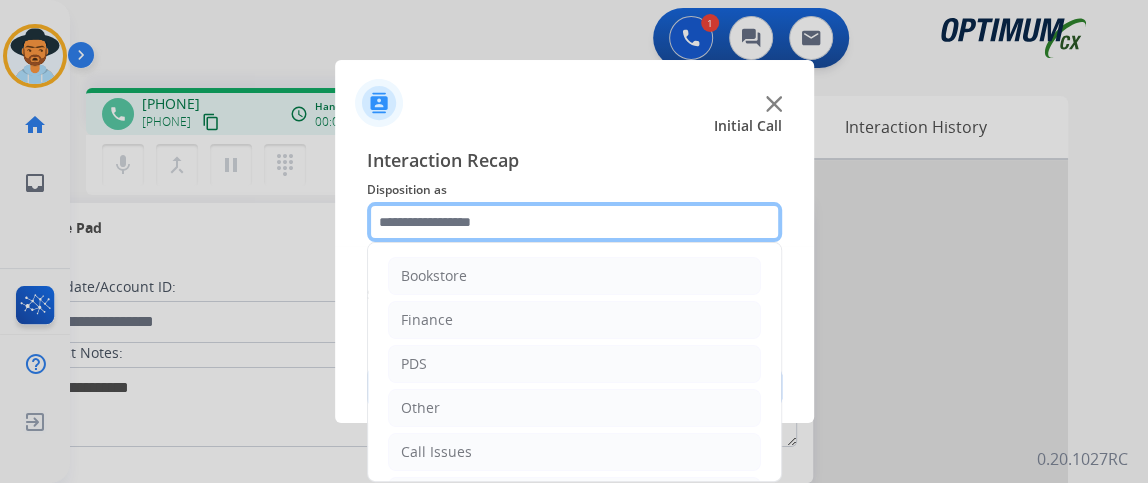 scroll, scrollTop: 131, scrollLeft: 0, axis: vertical 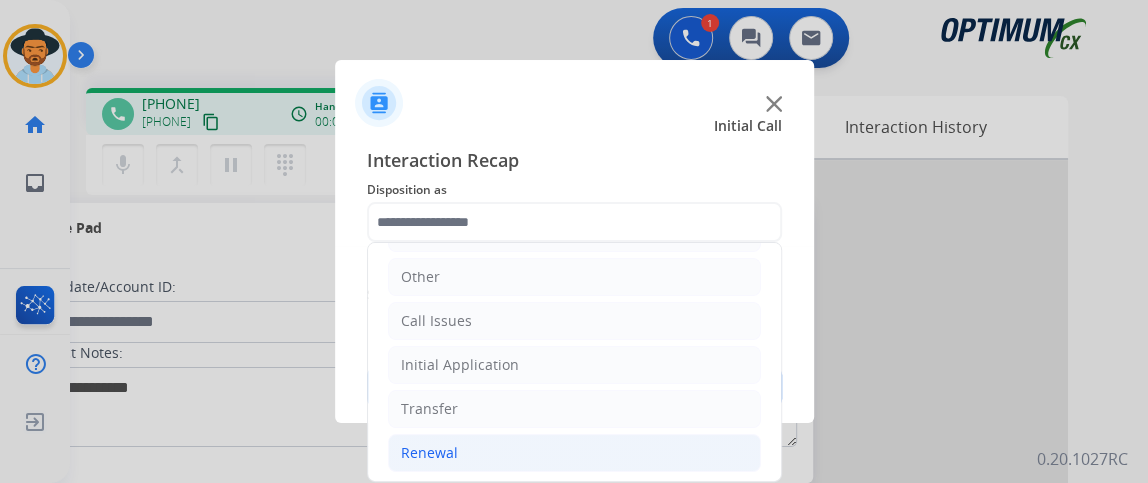 click on "Renewal" 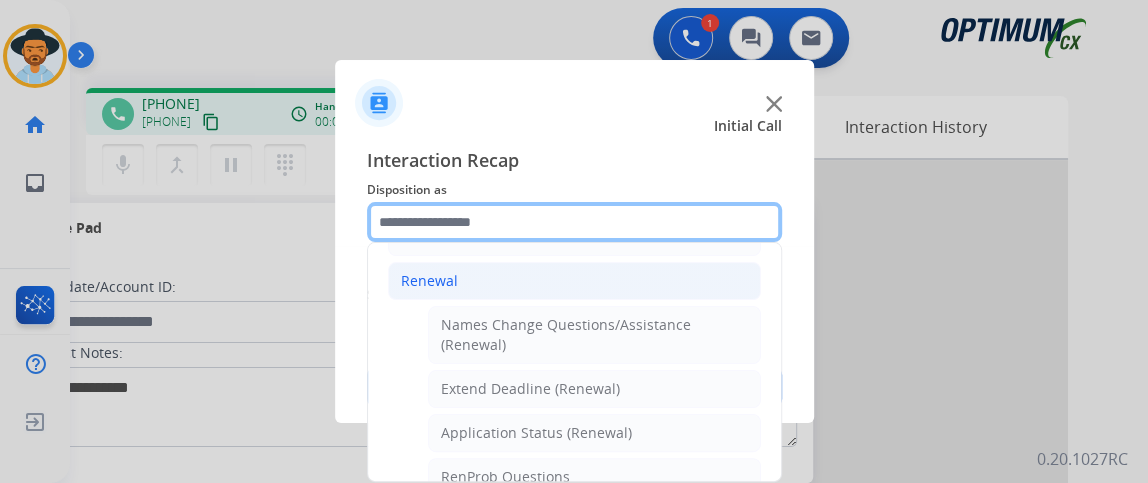 scroll, scrollTop: 371, scrollLeft: 0, axis: vertical 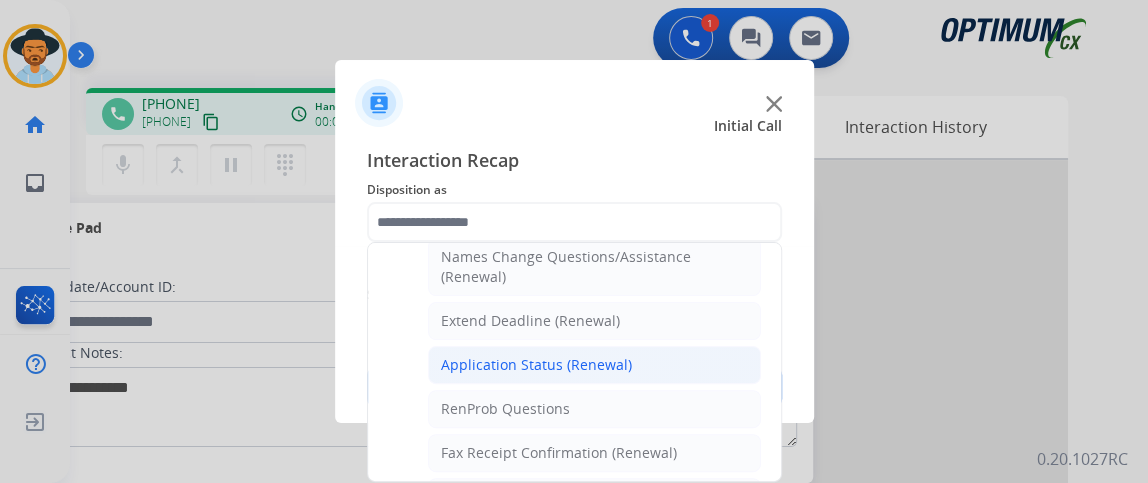 click on "Application Status (Renewal)" 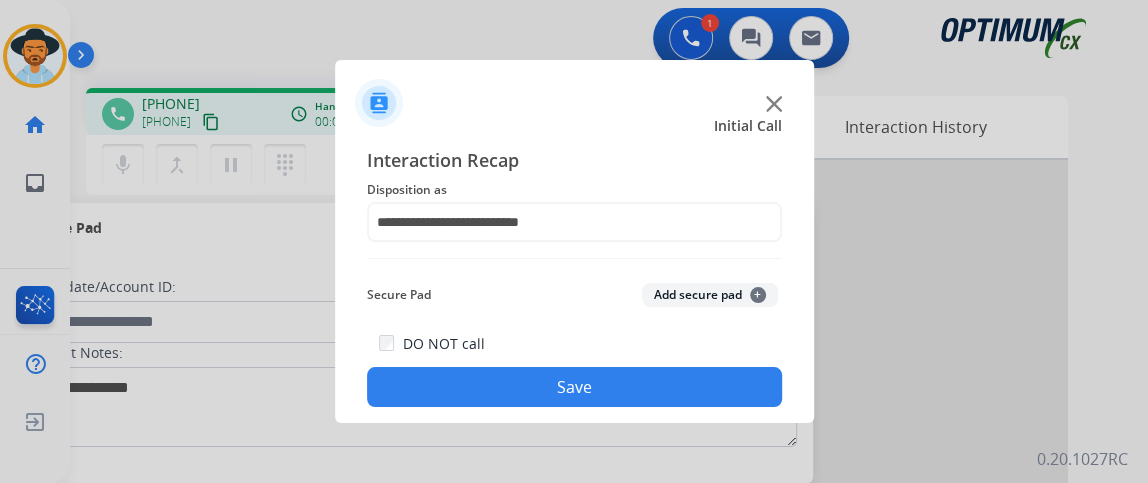 click on "Save" 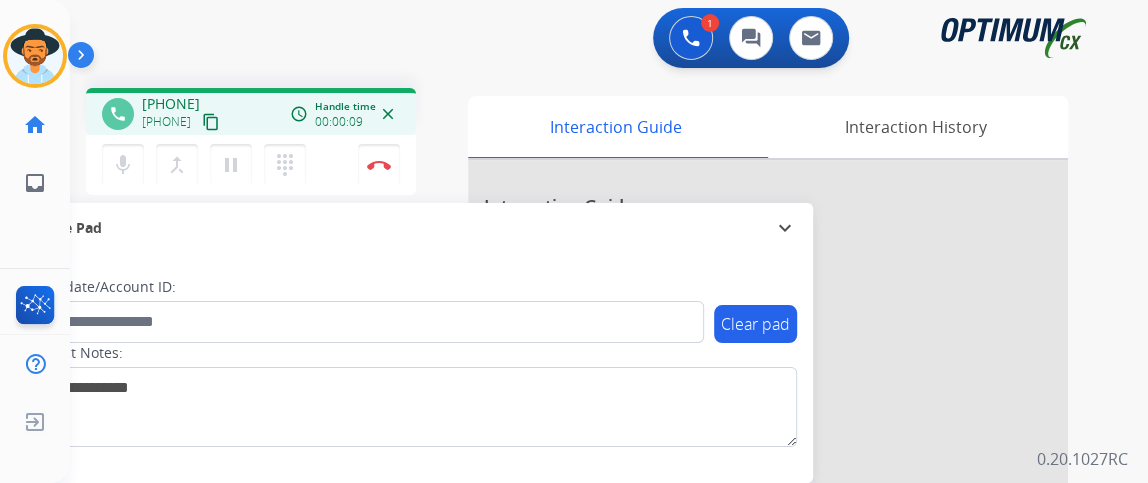 click on "+18105882833 content_copy" at bounding box center [182, 122] 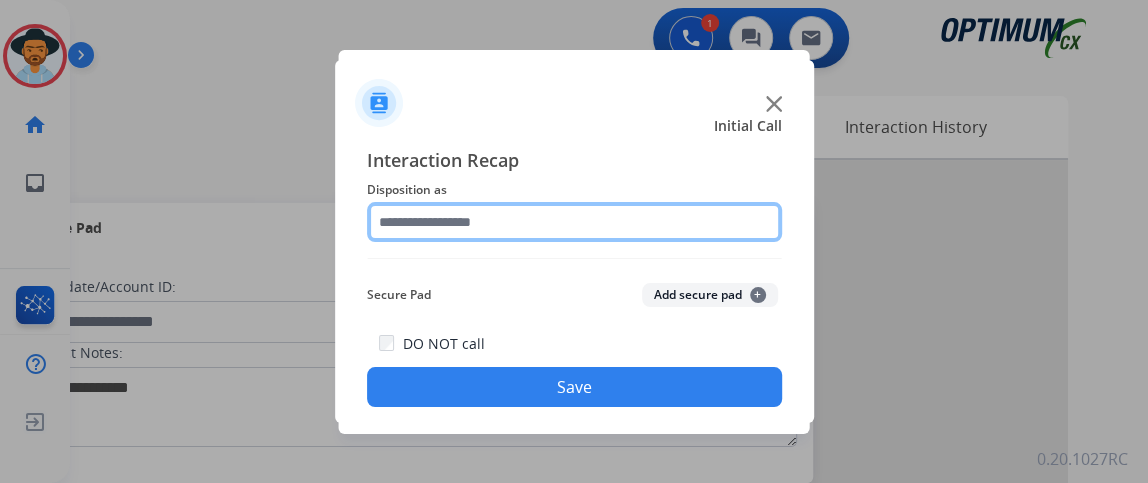click 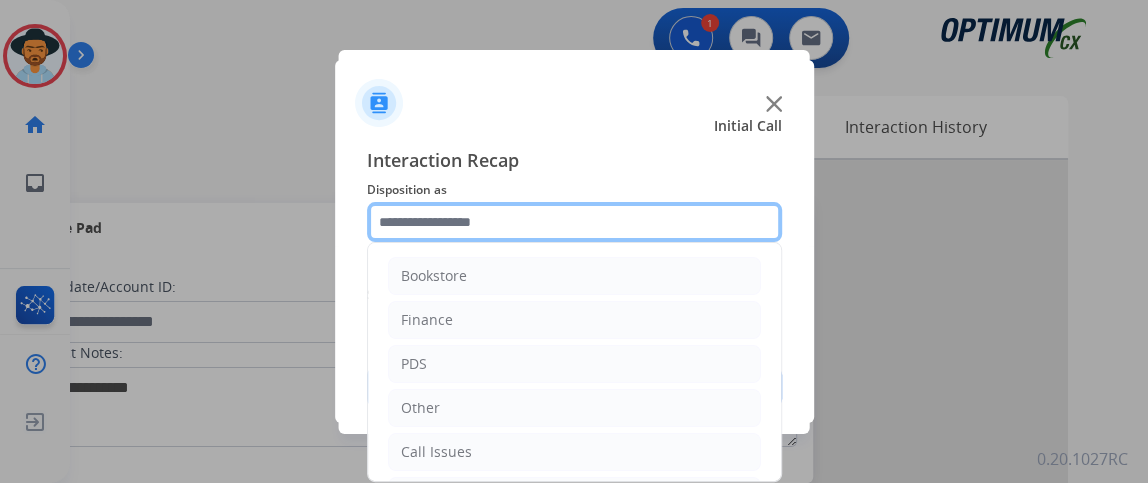 scroll, scrollTop: 131, scrollLeft: 0, axis: vertical 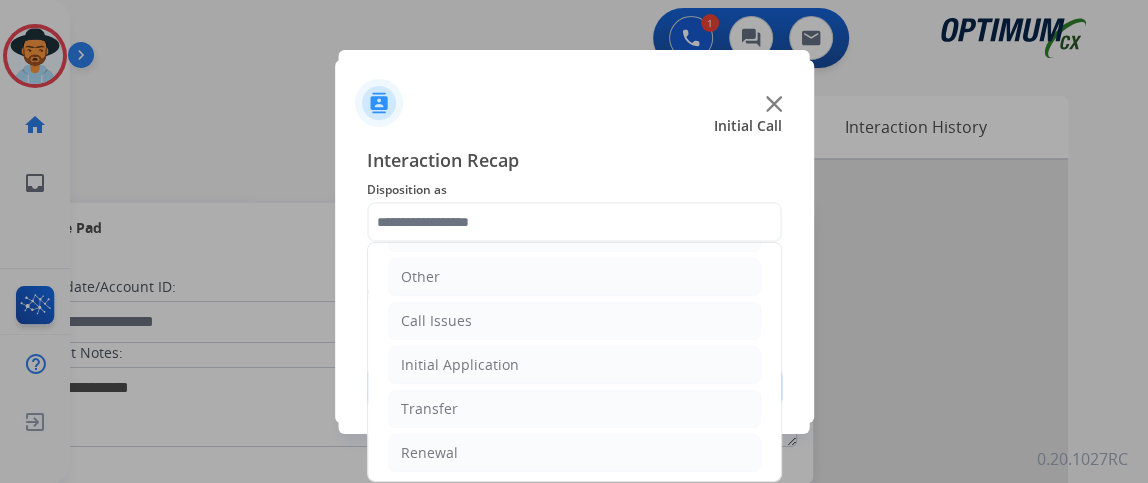 click on "Bookstore   Finance   PDS   Other   Call Issues   Initial Application   Transfer   Renewal" 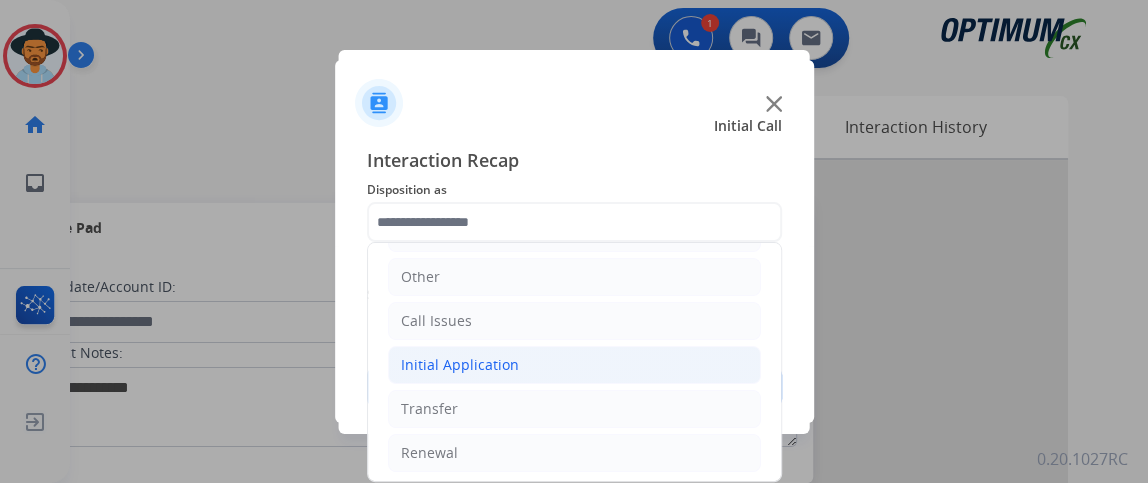 click on "Initial Application" 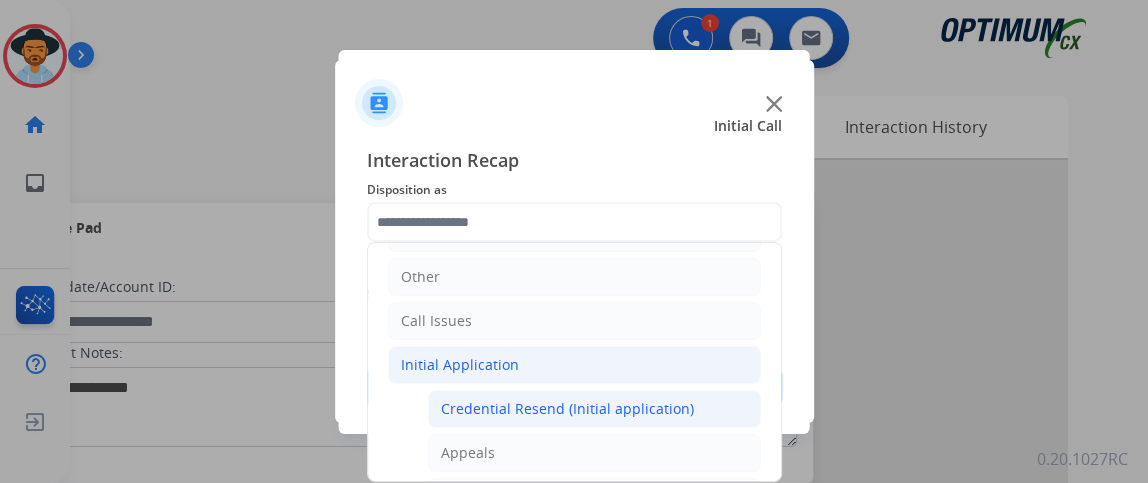 click on "Credential Resend (Initial application)" 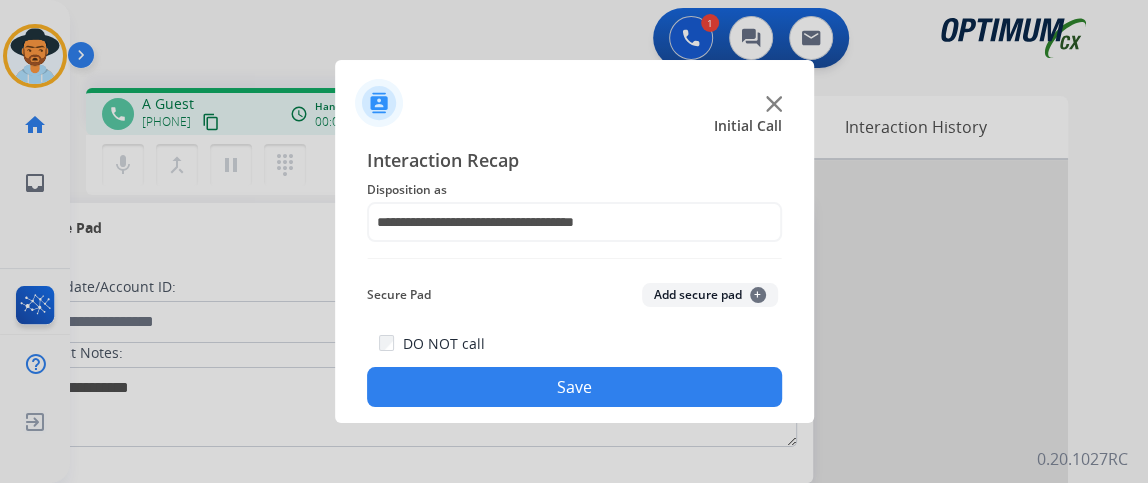 click on "Save" 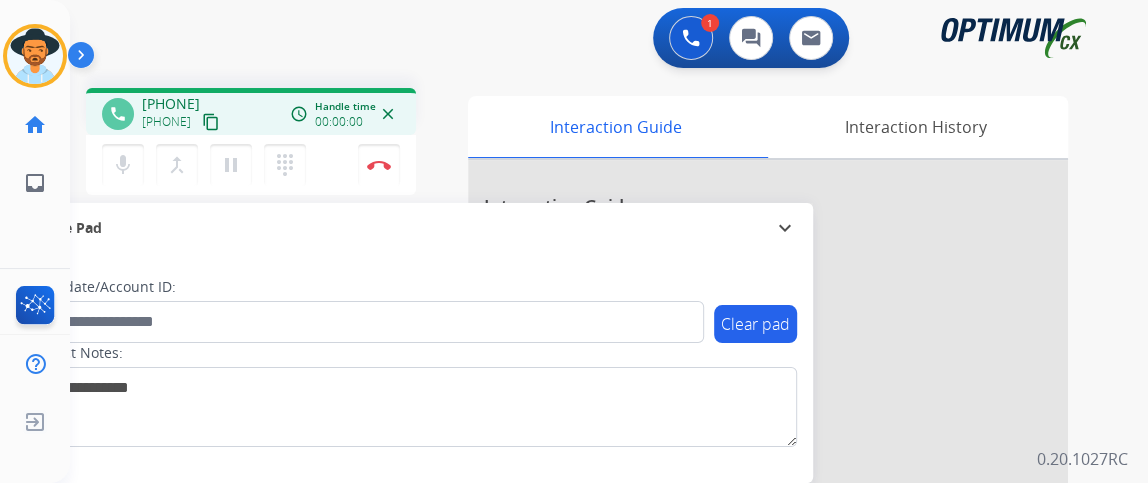 click on "content_copy" at bounding box center (211, 122) 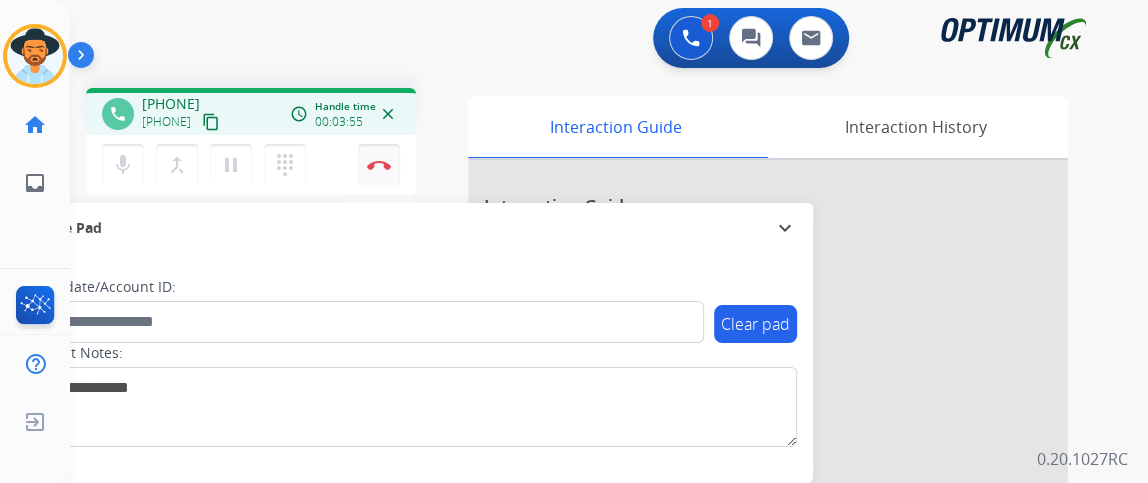 click at bounding box center (379, 165) 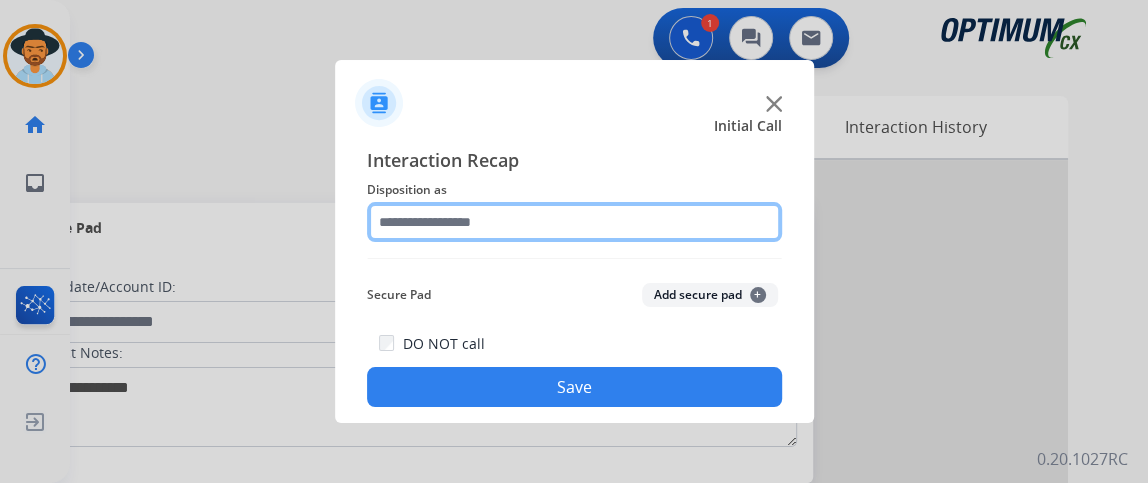 click 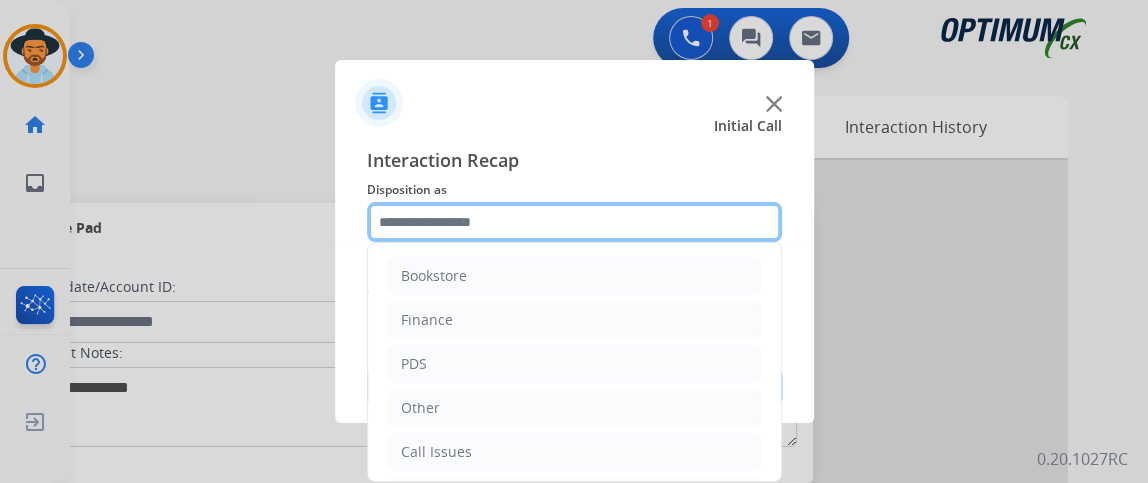 scroll, scrollTop: 131, scrollLeft: 0, axis: vertical 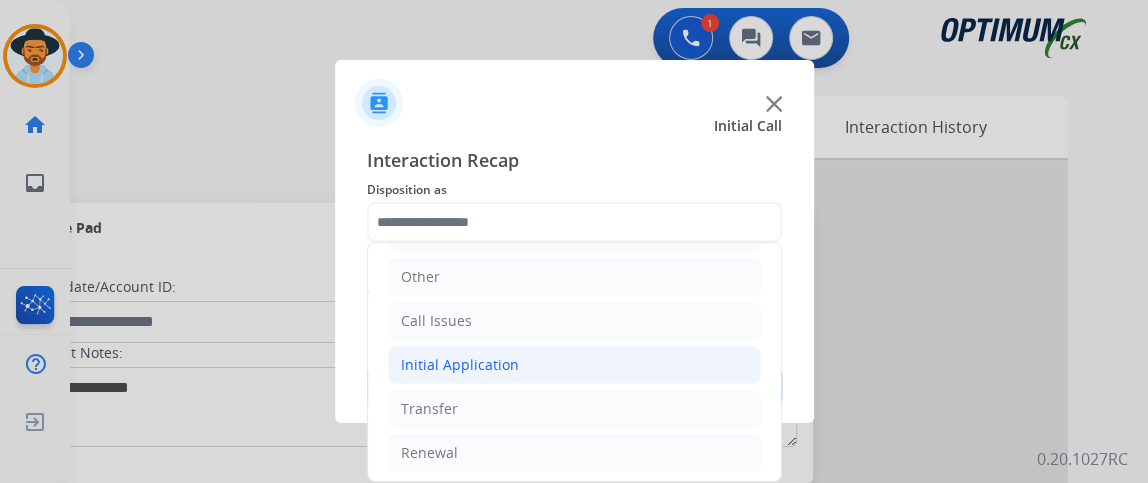 click on "Initial Application" 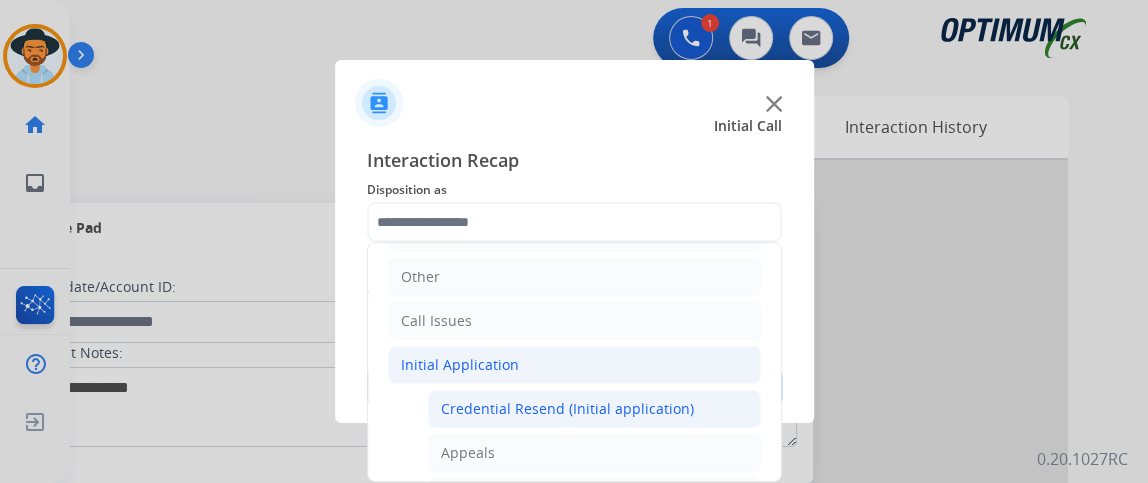 click on "Credential Resend (Initial application)" 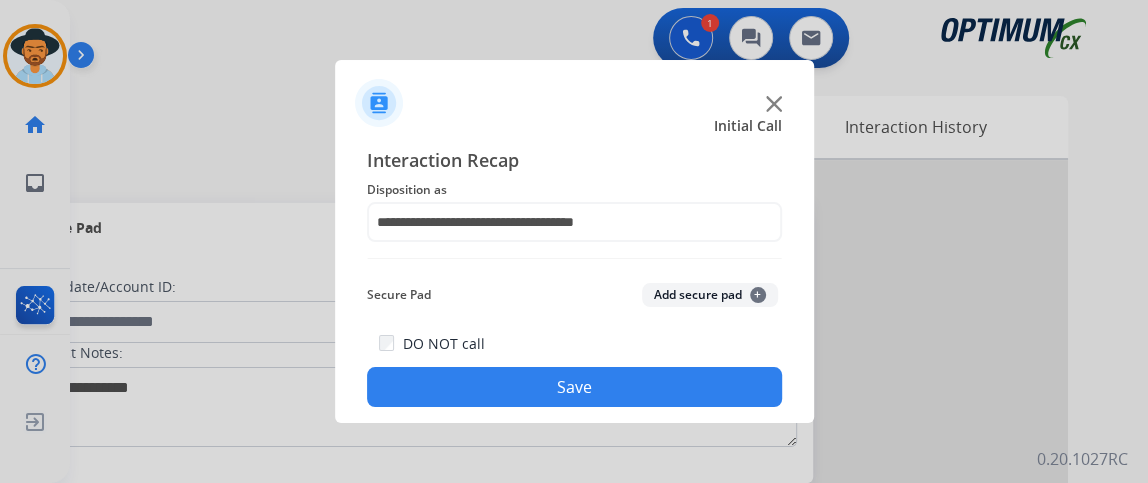 click on "Save" 